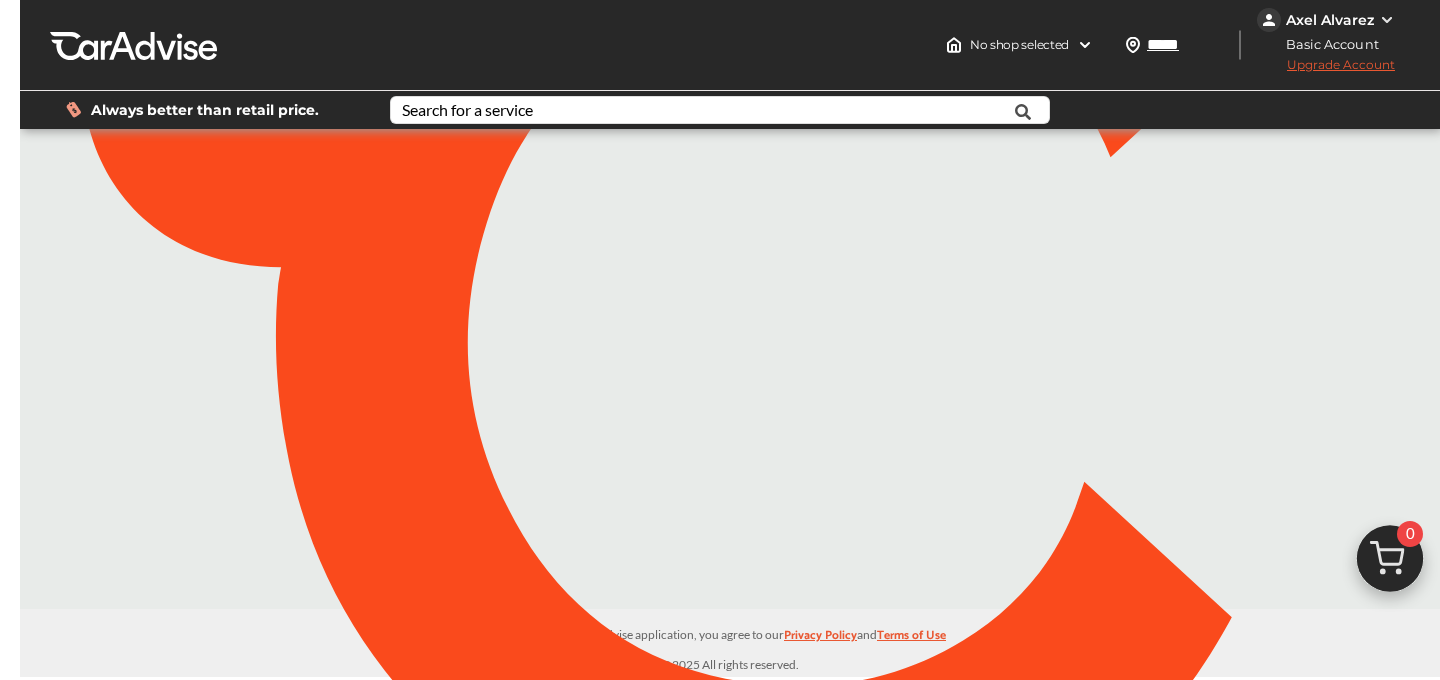 scroll, scrollTop: 0, scrollLeft: 0, axis: both 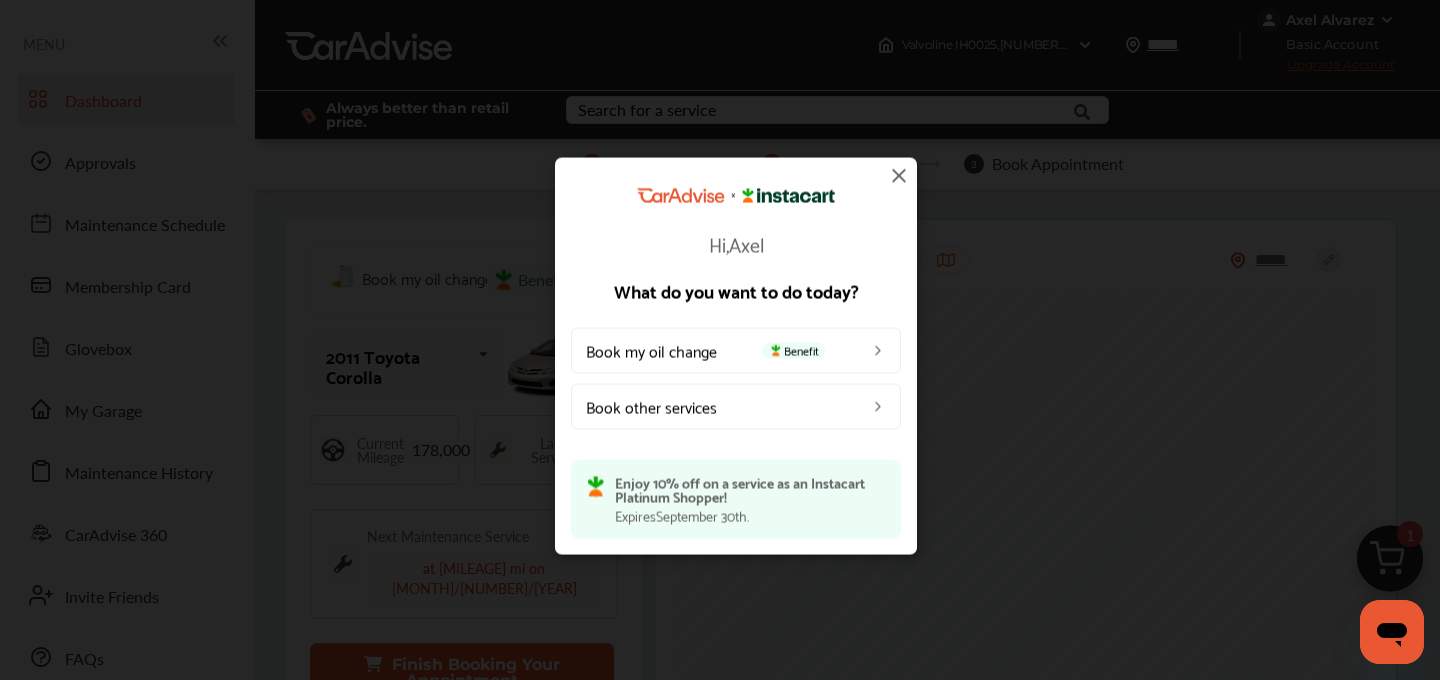 click at bounding box center [899, 176] 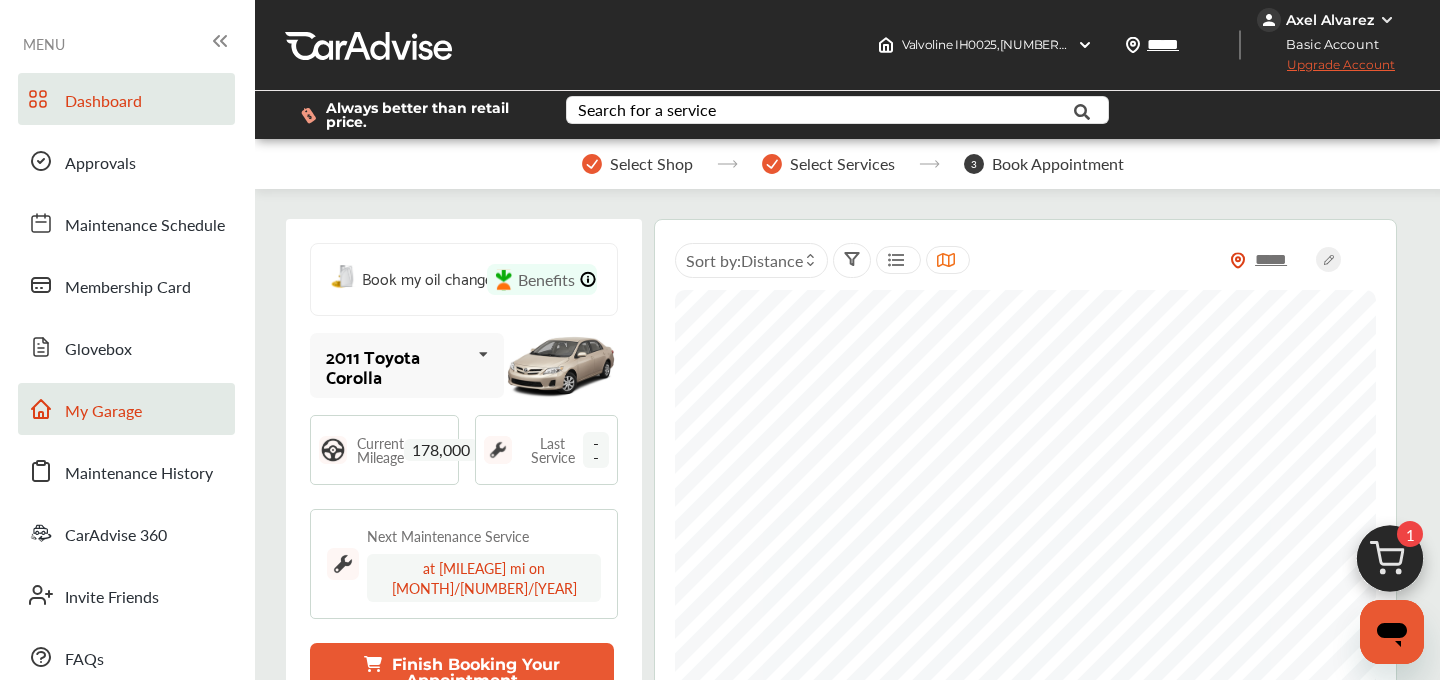 click on "My Garage" at bounding box center [103, 412] 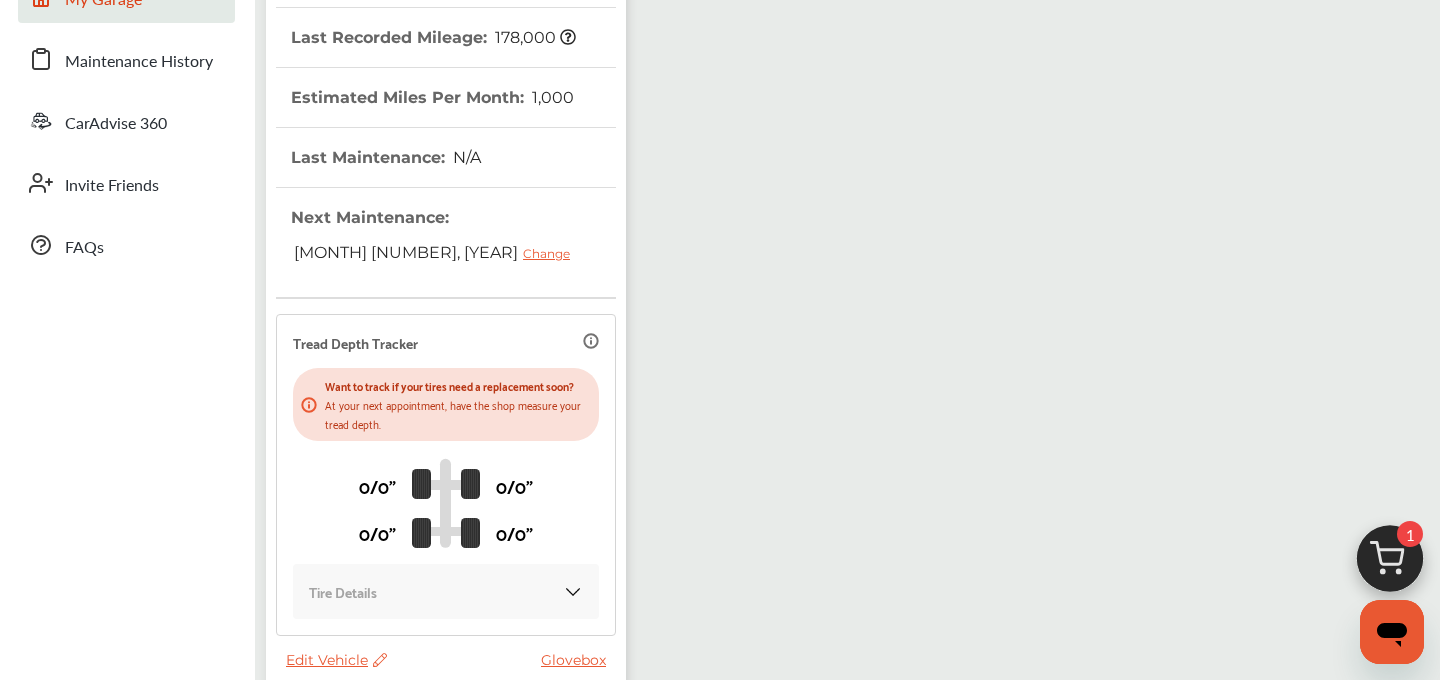 scroll, scrollTop: 0, scrollLeft: 0, axis: both 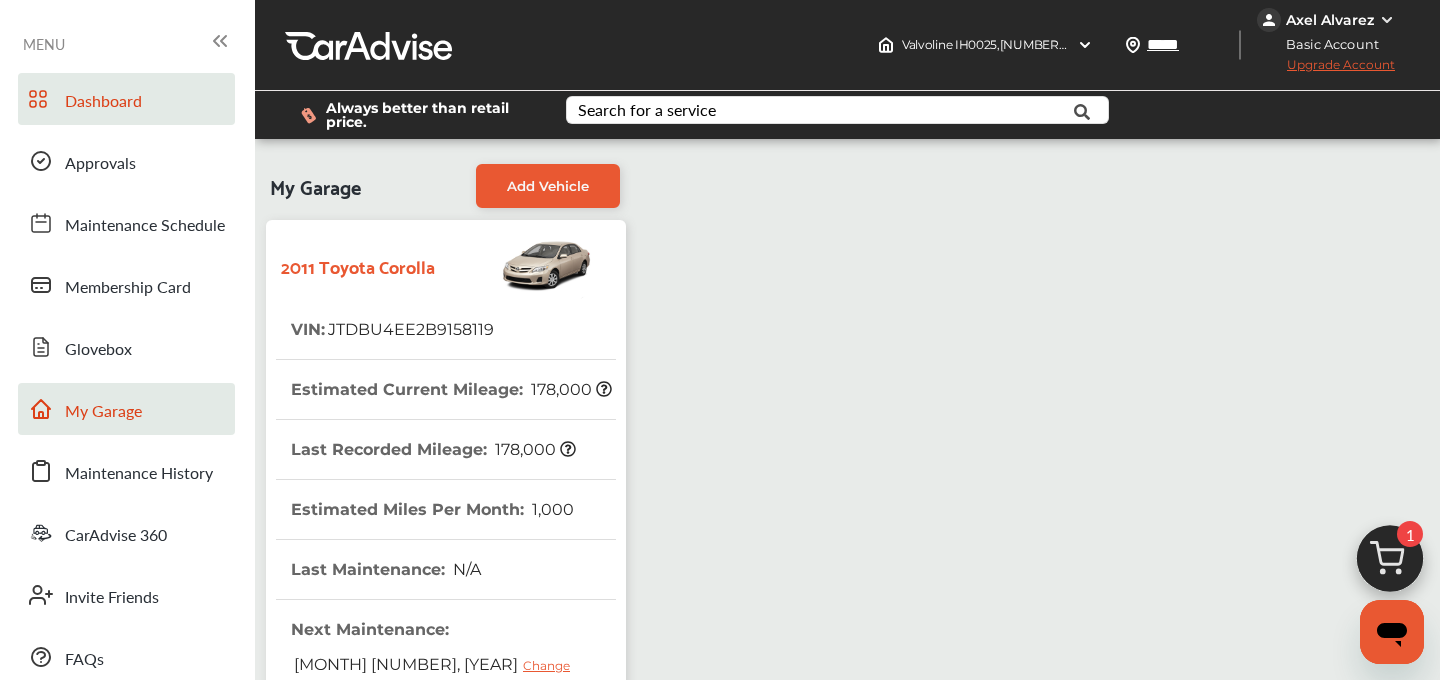 click on "Dashboard" at bounding box center (126, 99) 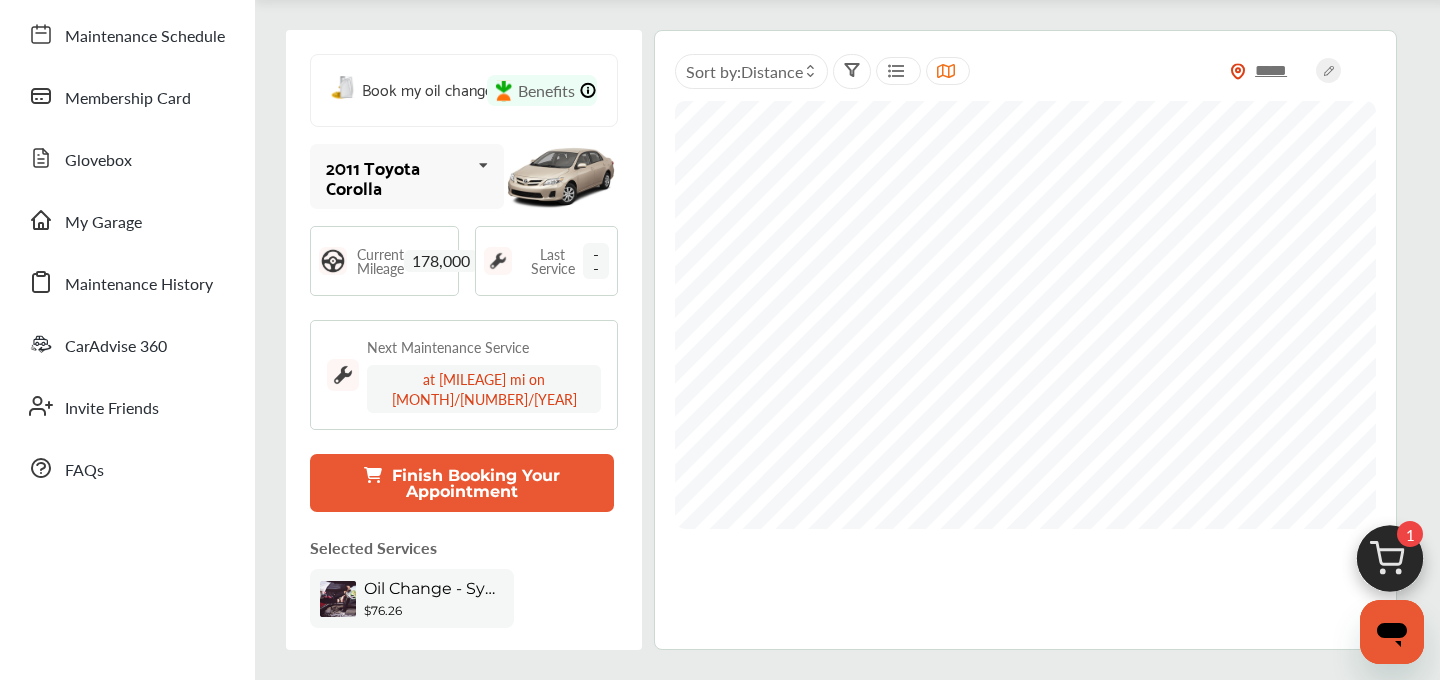 scroll, scrollTop: 190, scrollLeft: 0, axis: vertical 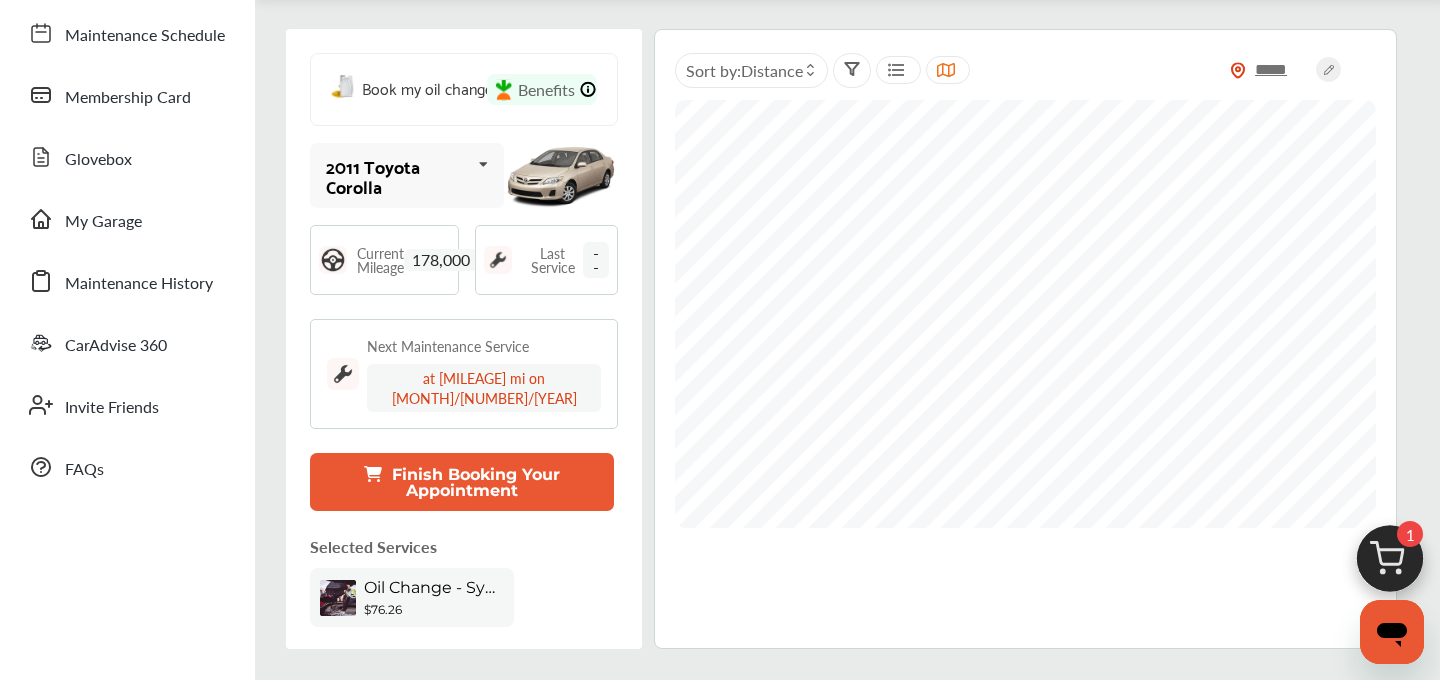 click at bounding box center (1390, 564) 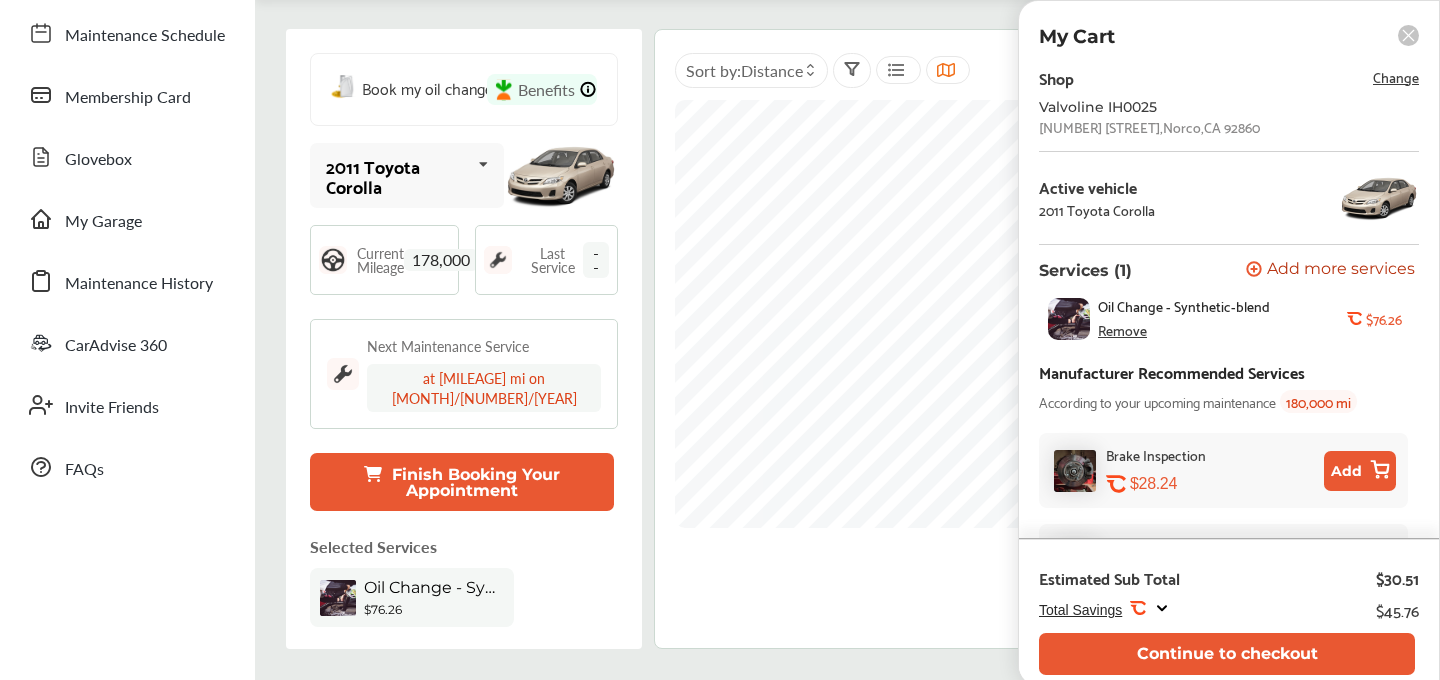 scroll, scrollTop: 531, scrollLeft: 0, axis: vertical 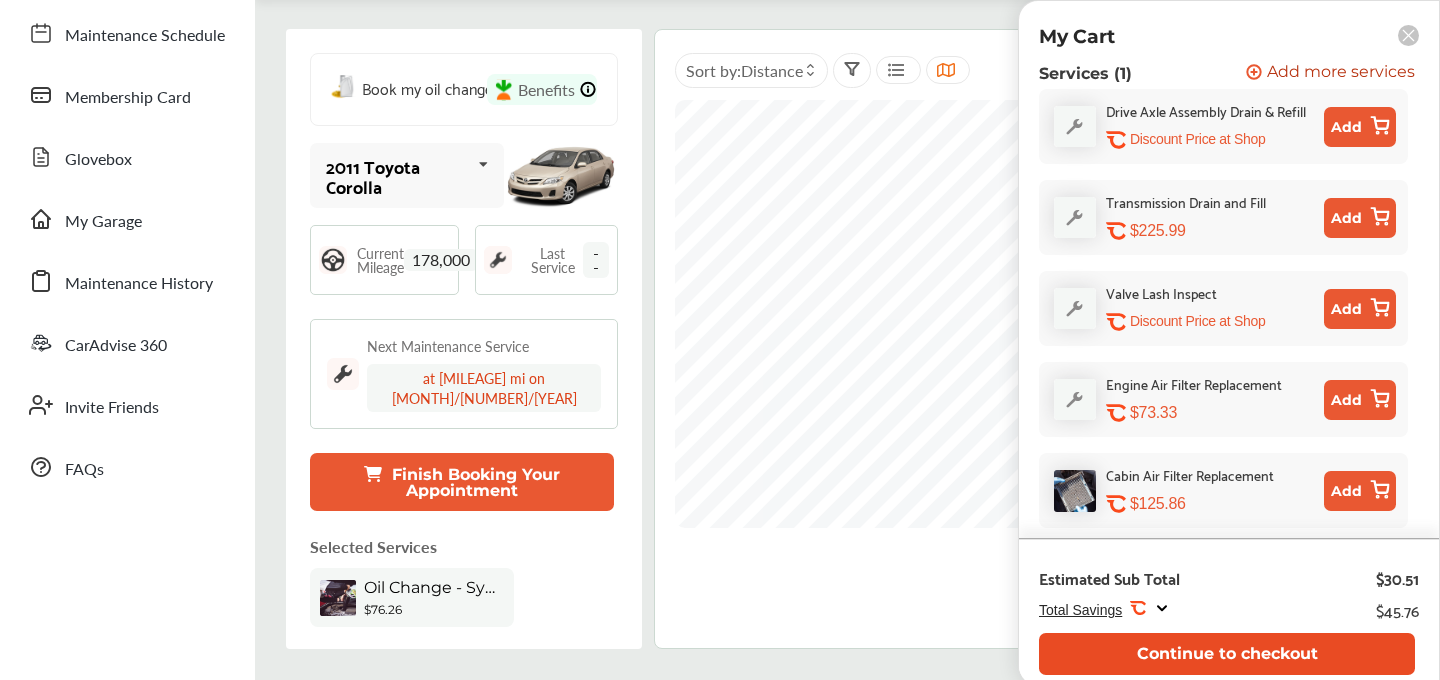 click on "Continue to checkout" at bounding box center (1227, 653) 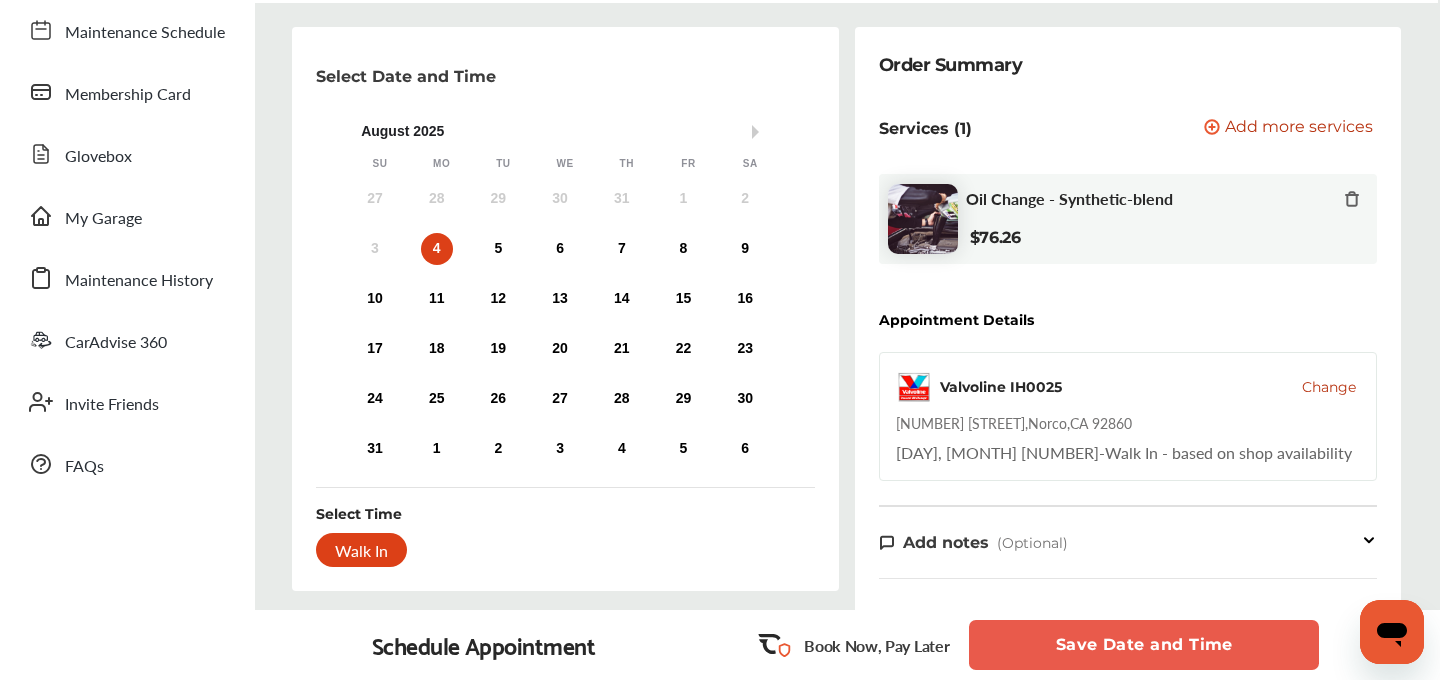 scroll, scrollTop: 191, scrollLeft: 0, axis: vertical 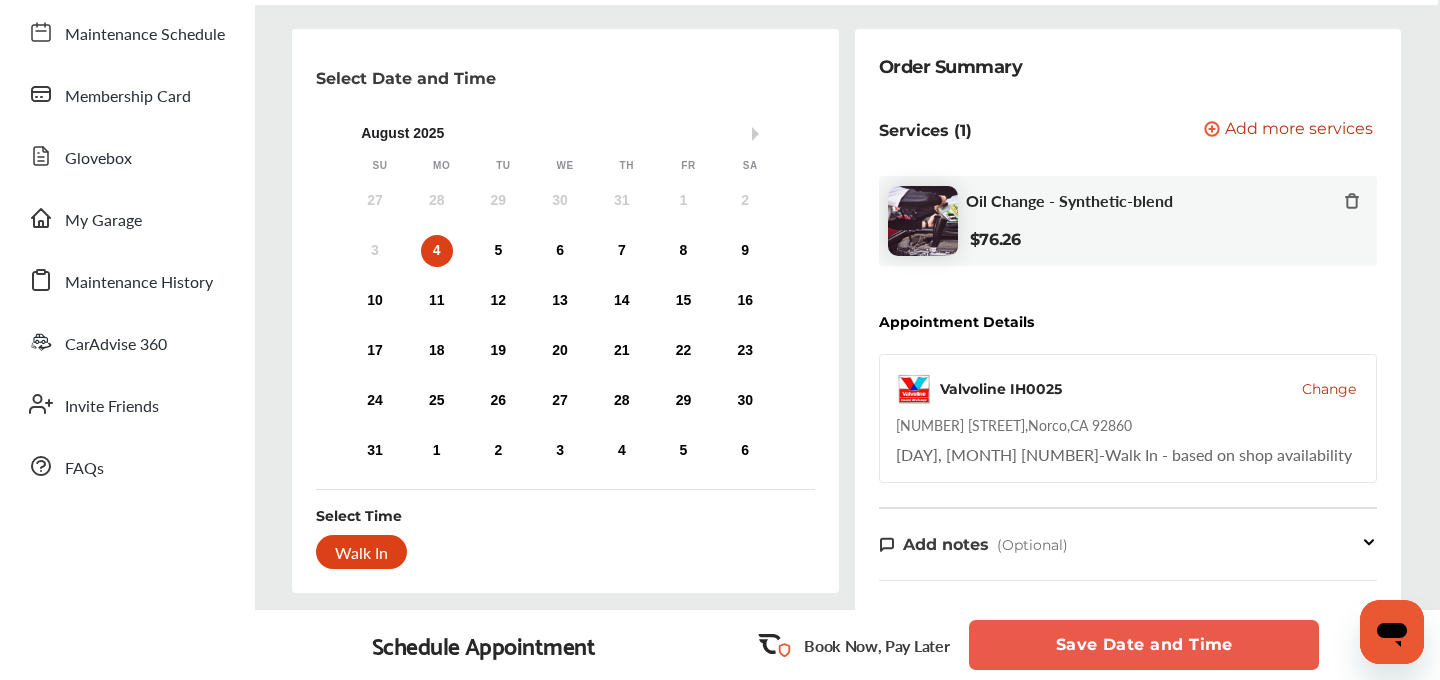 click on "Walk In" at bounding box center [361, 552] 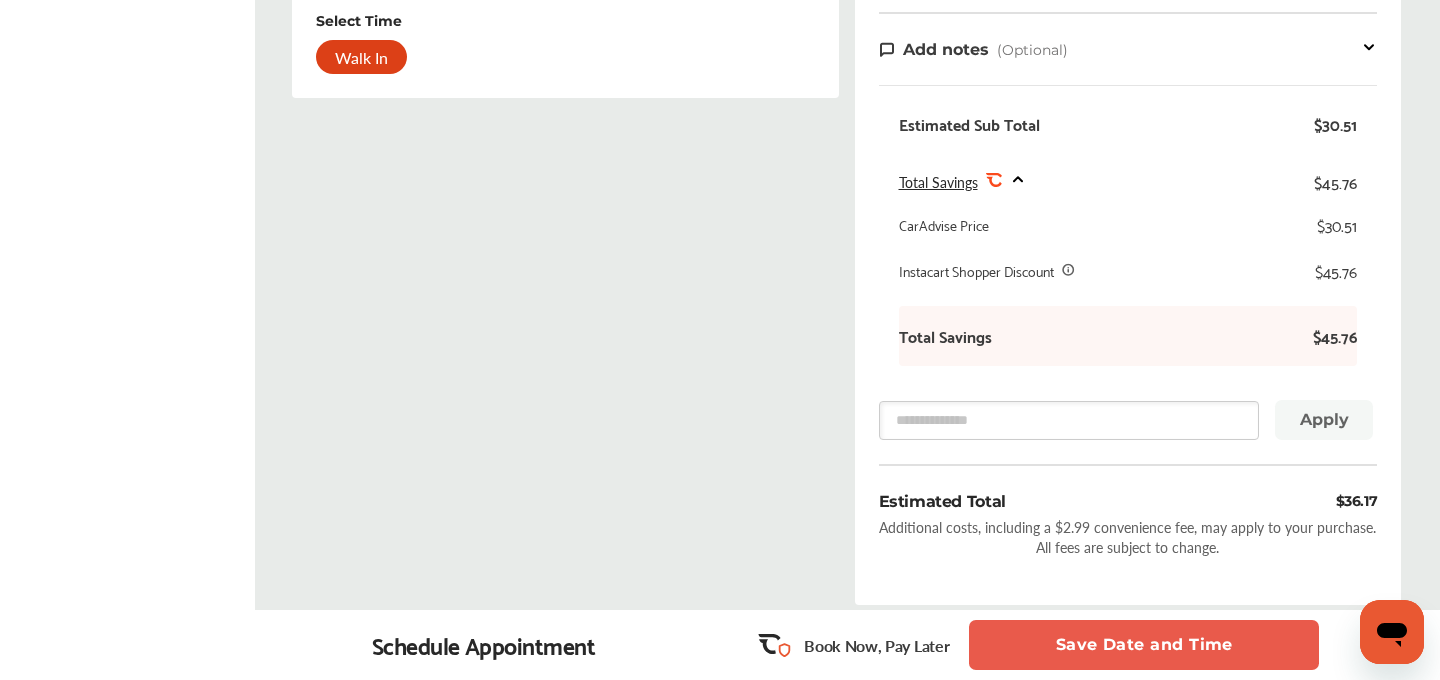 scroll, scrollTop: 720, scrollLeft: 0, axis: vertical 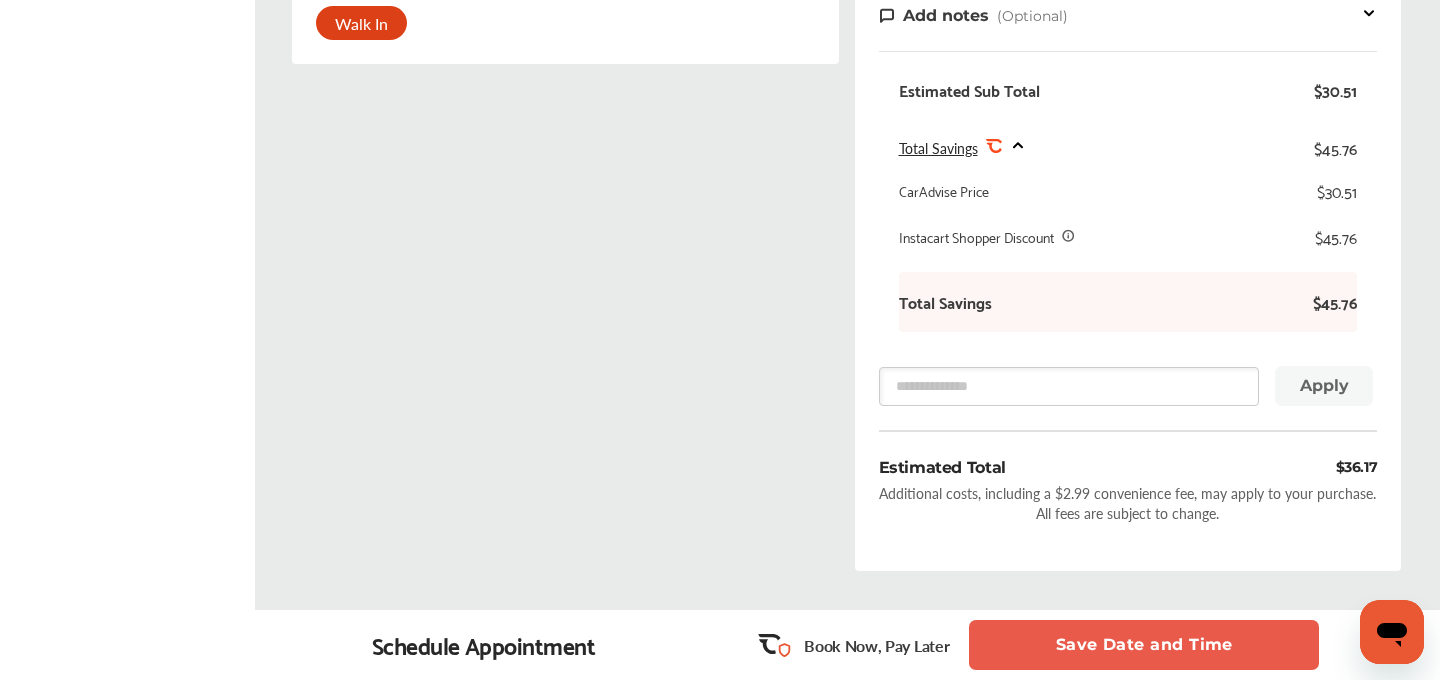 click on "Save Date and Time" at bounding box center [1144, 645] 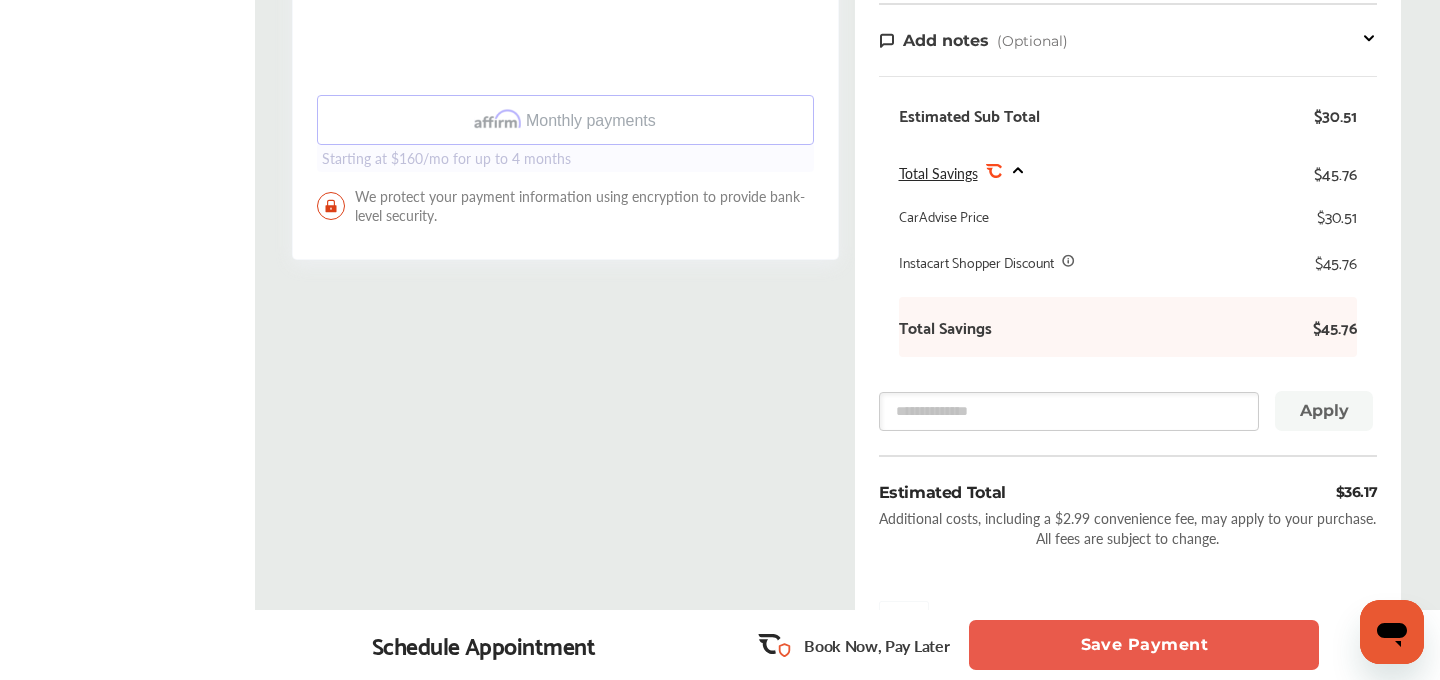 scroll, scrollTop: 693, scrollLeft: 0, axis: vertical 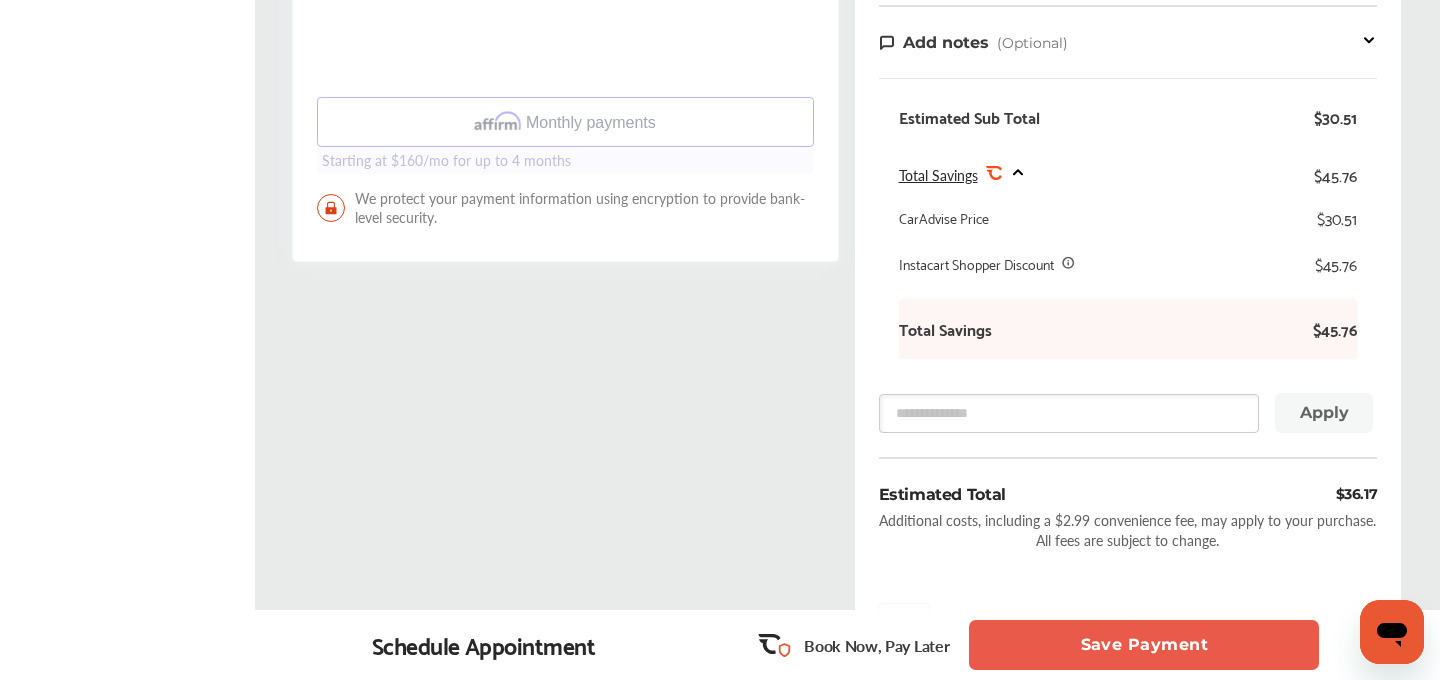 click on "Save Payment" at bounding box center [1144, 645] 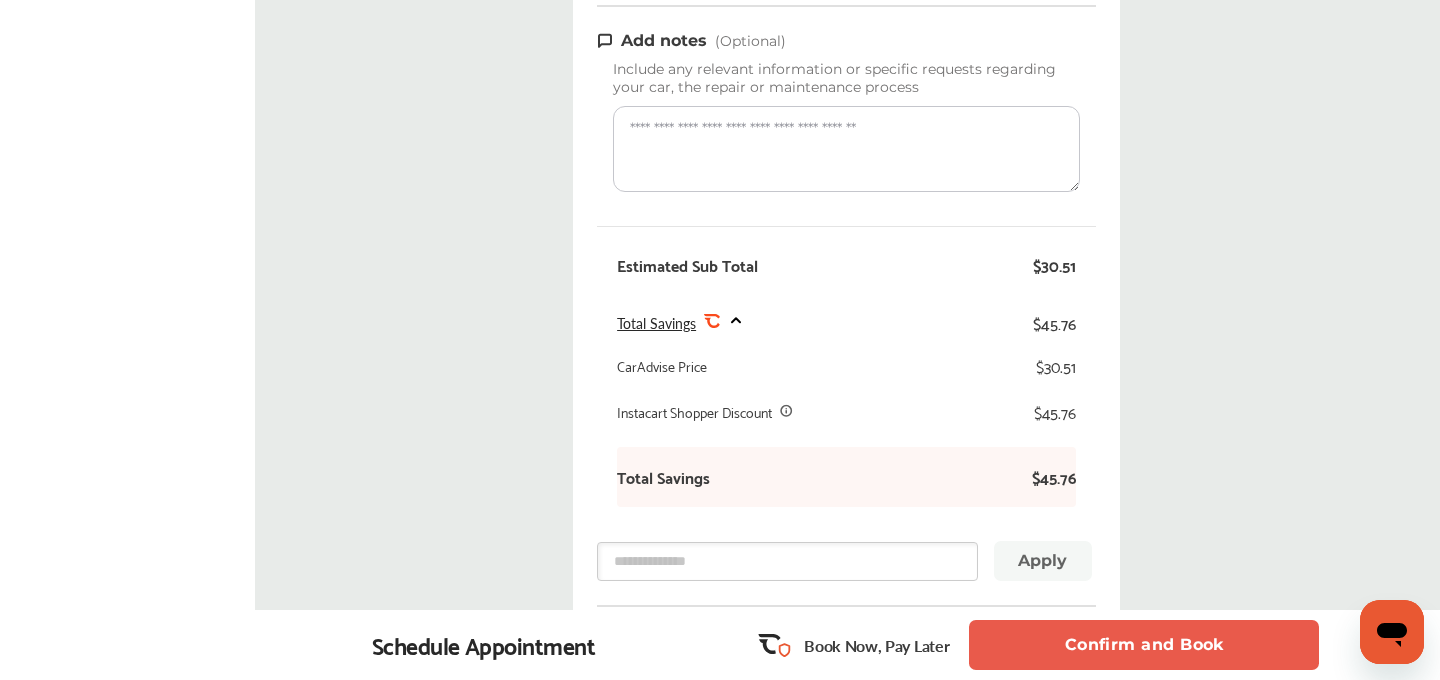 scroll, scrollTop: 0, scrollLeft: 0, axis: both 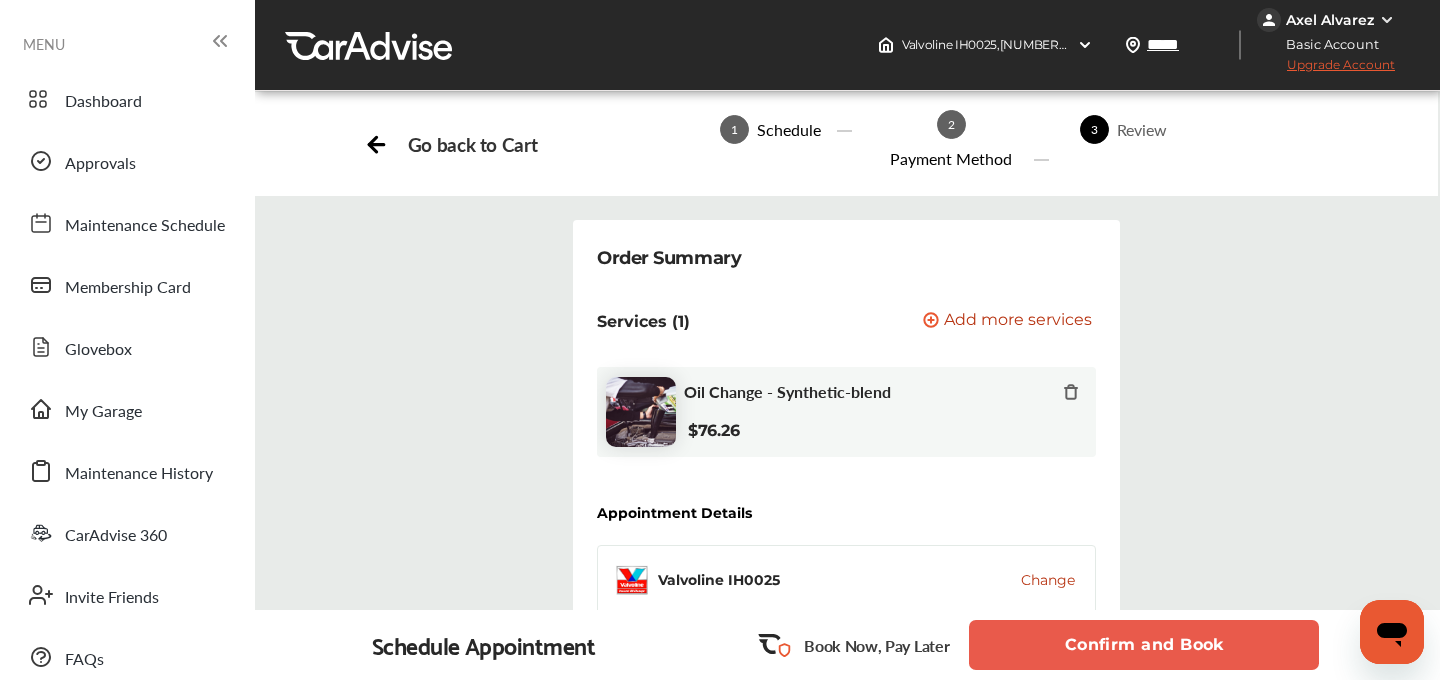 click on "Confirm and Book" at bounding box center (1144, 645) 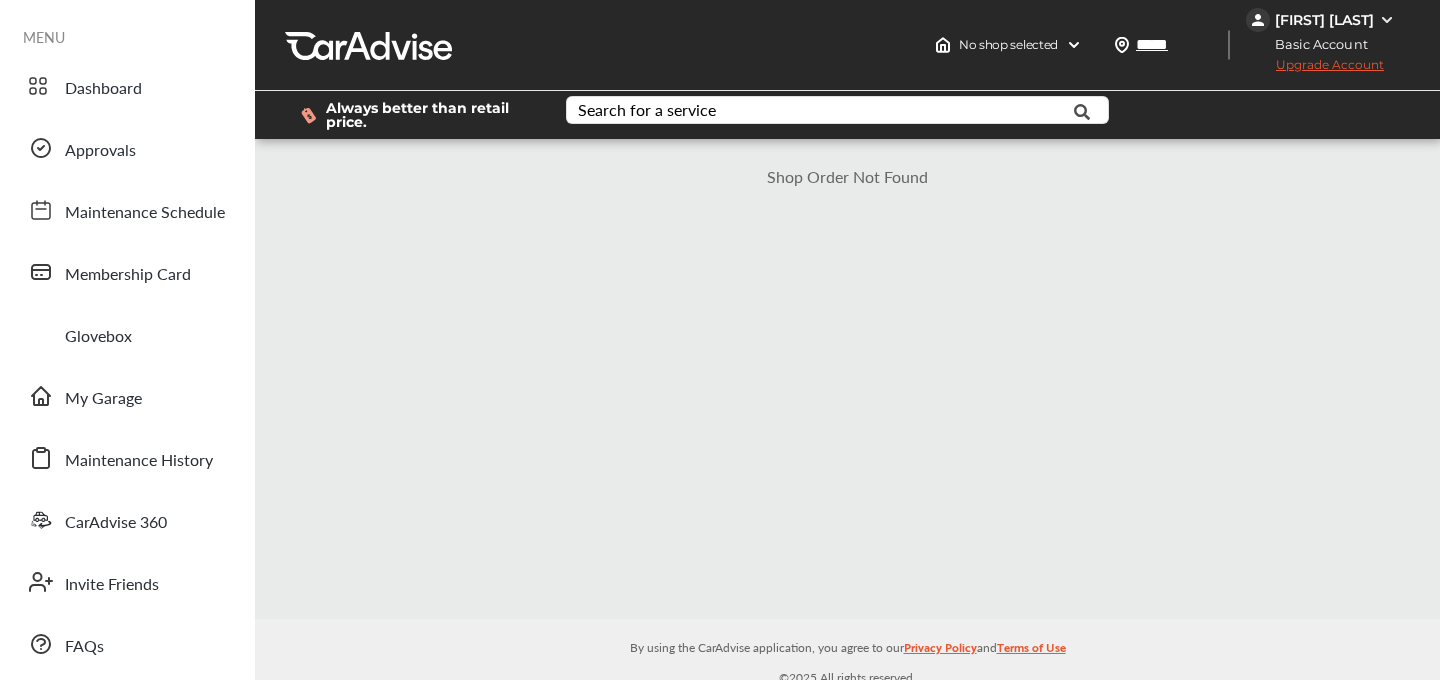 scroll, scrollTop: 0, scrollLeft: 0, axis: both 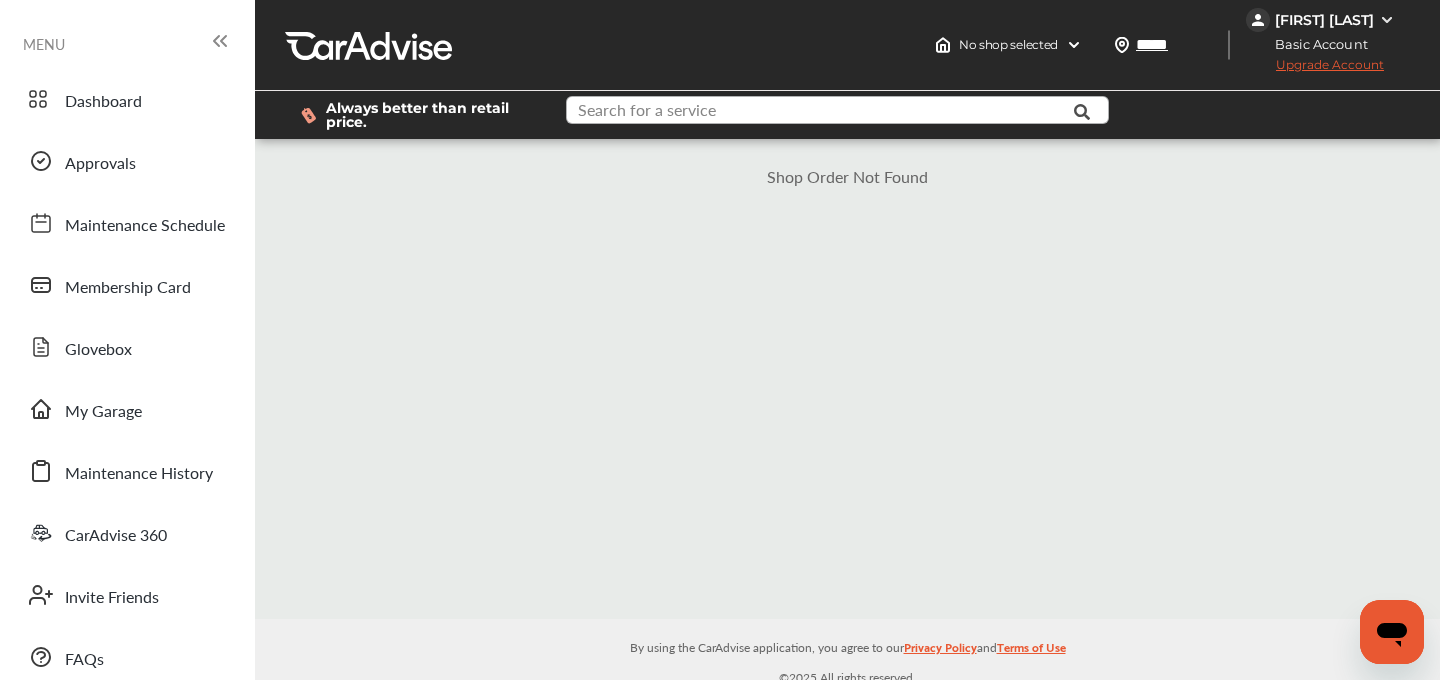 click at bounding box center (822, 112) 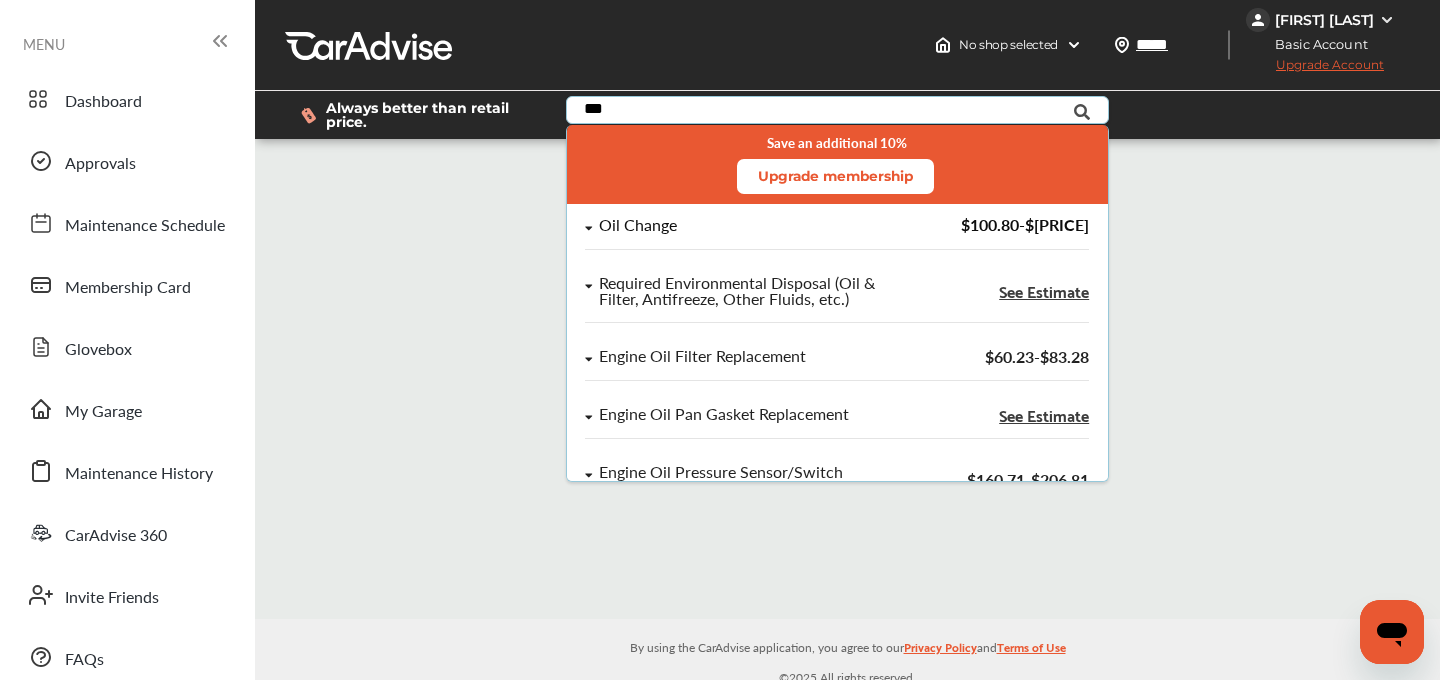 type on "***" 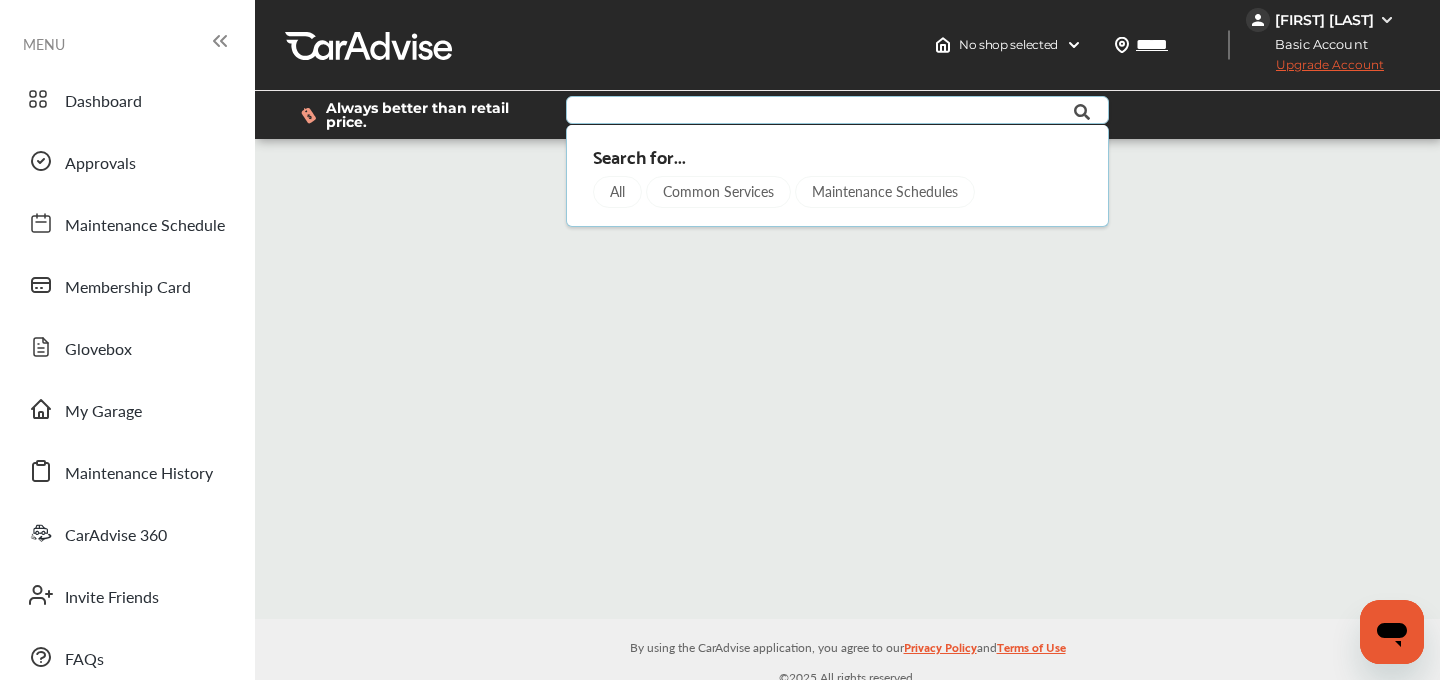 scroll, scrollTop: 12, scrollLeft: 0, axis: vertical 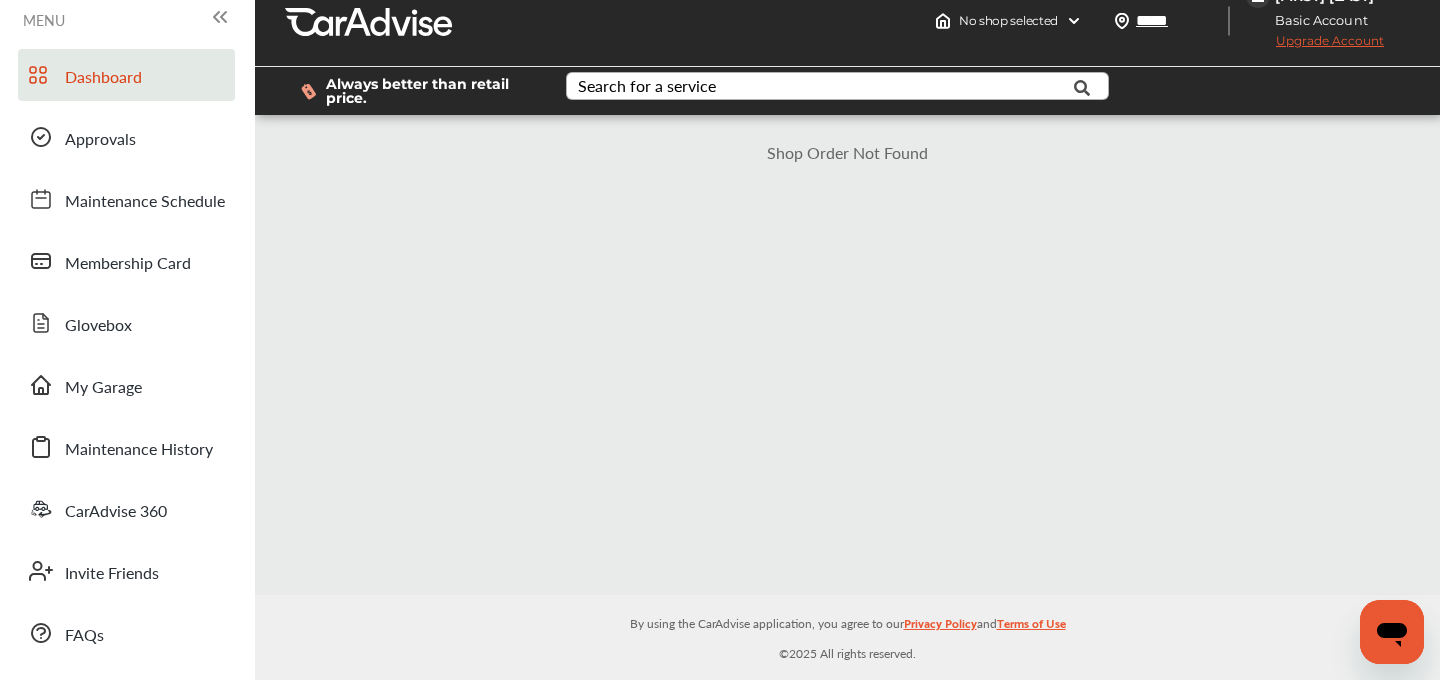 click on "Dashboard" at bounding box center [103, 78] 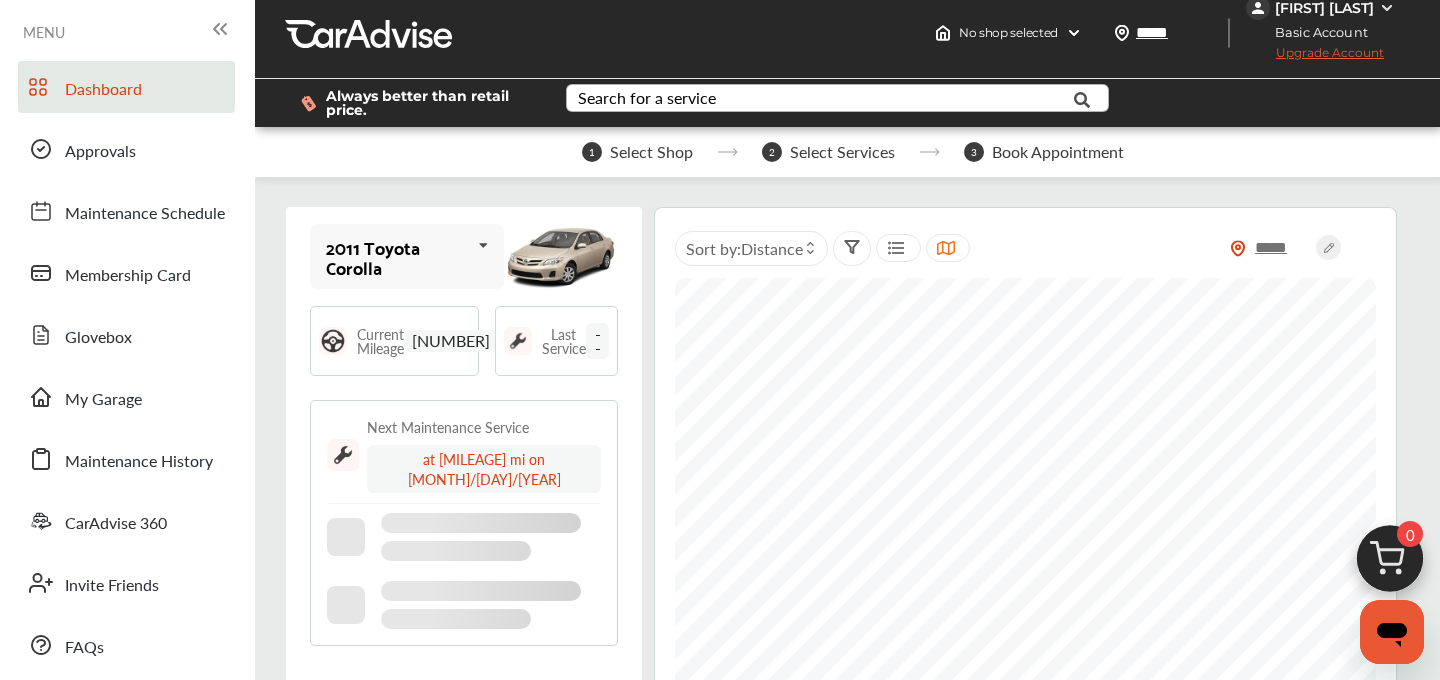 scroll, scrollTop: 0, scrollLeft: 0, axis: both 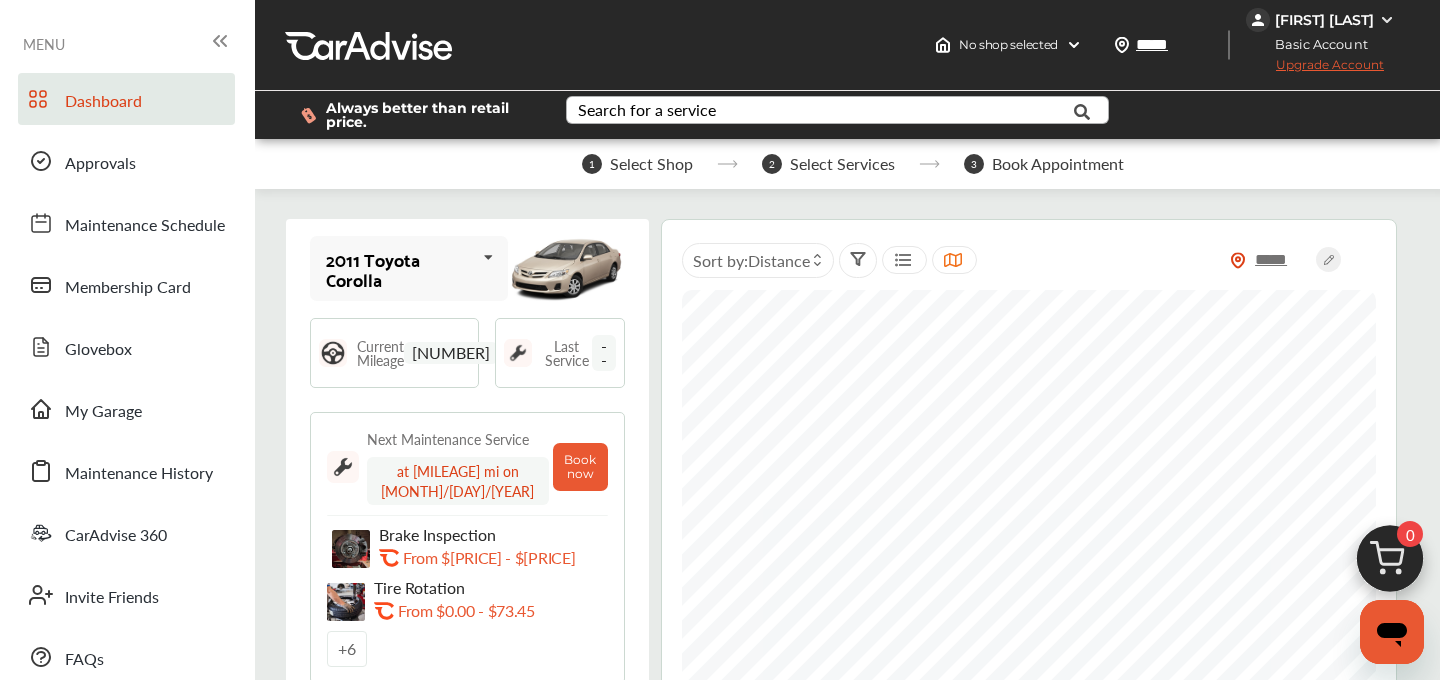 click on "Add to Cart" at bounding box center [602, 1195] 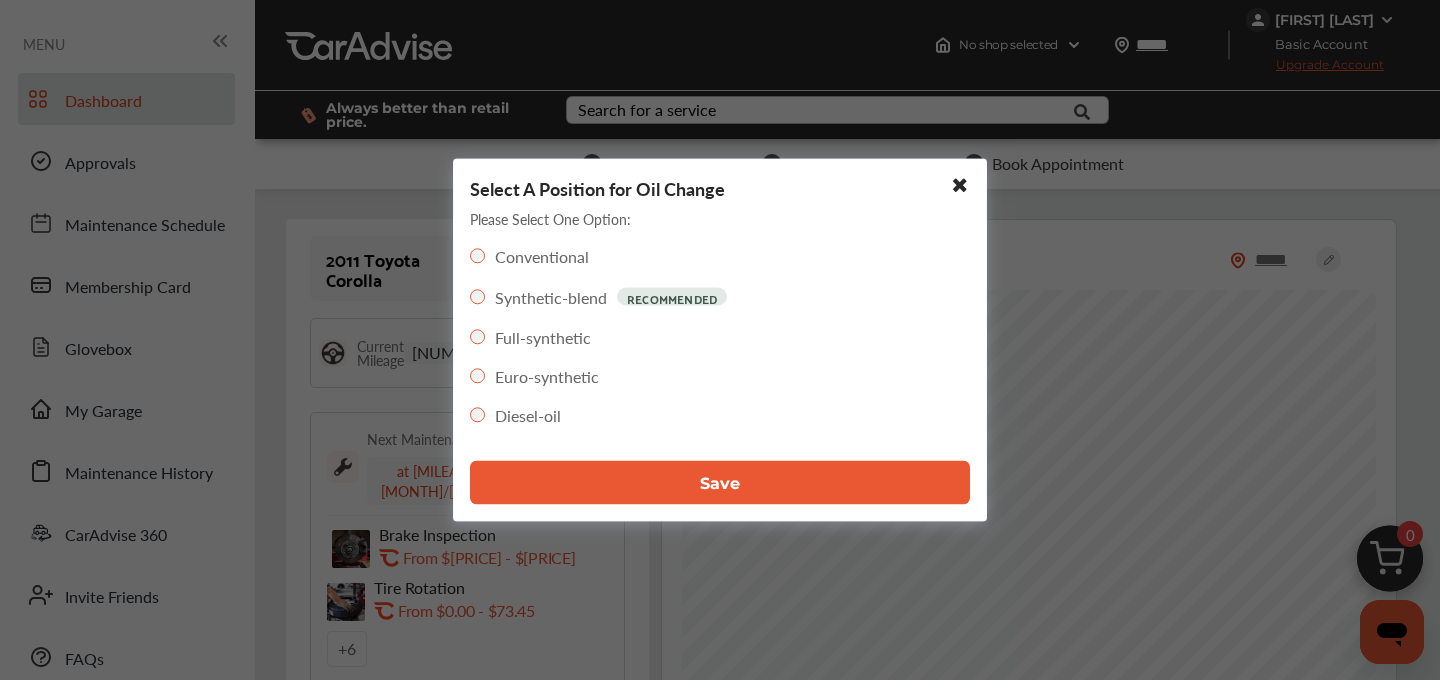 click on "Full-synthetic" at bounding box center [530, 337] 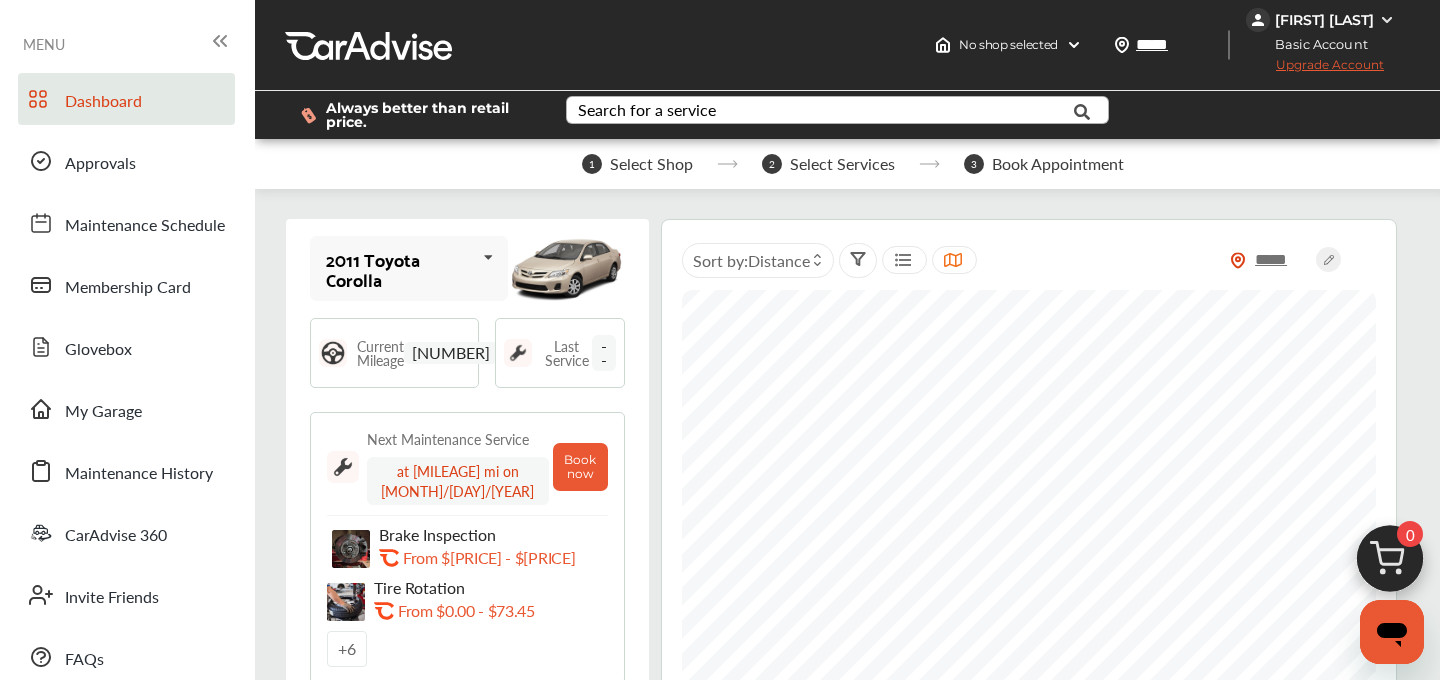 type 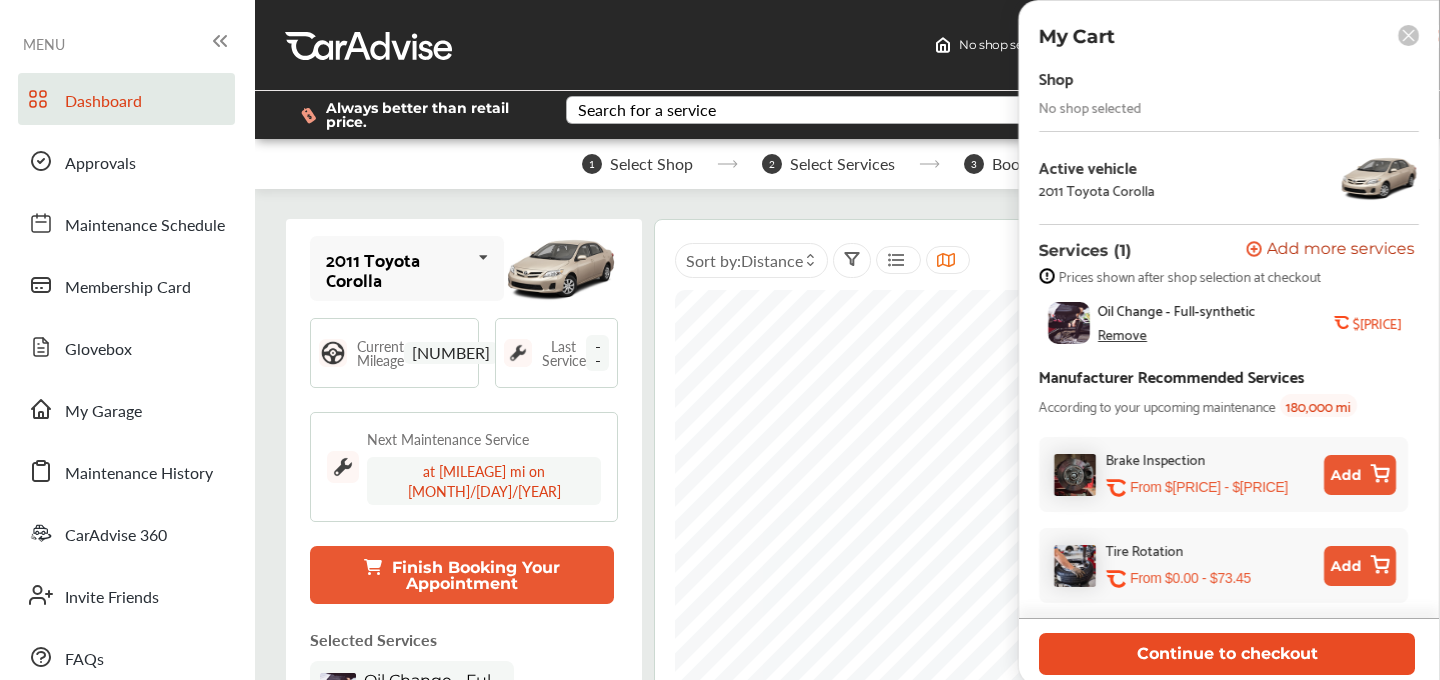 click on "Continue to checkout" at bounding box center (1227, 653) 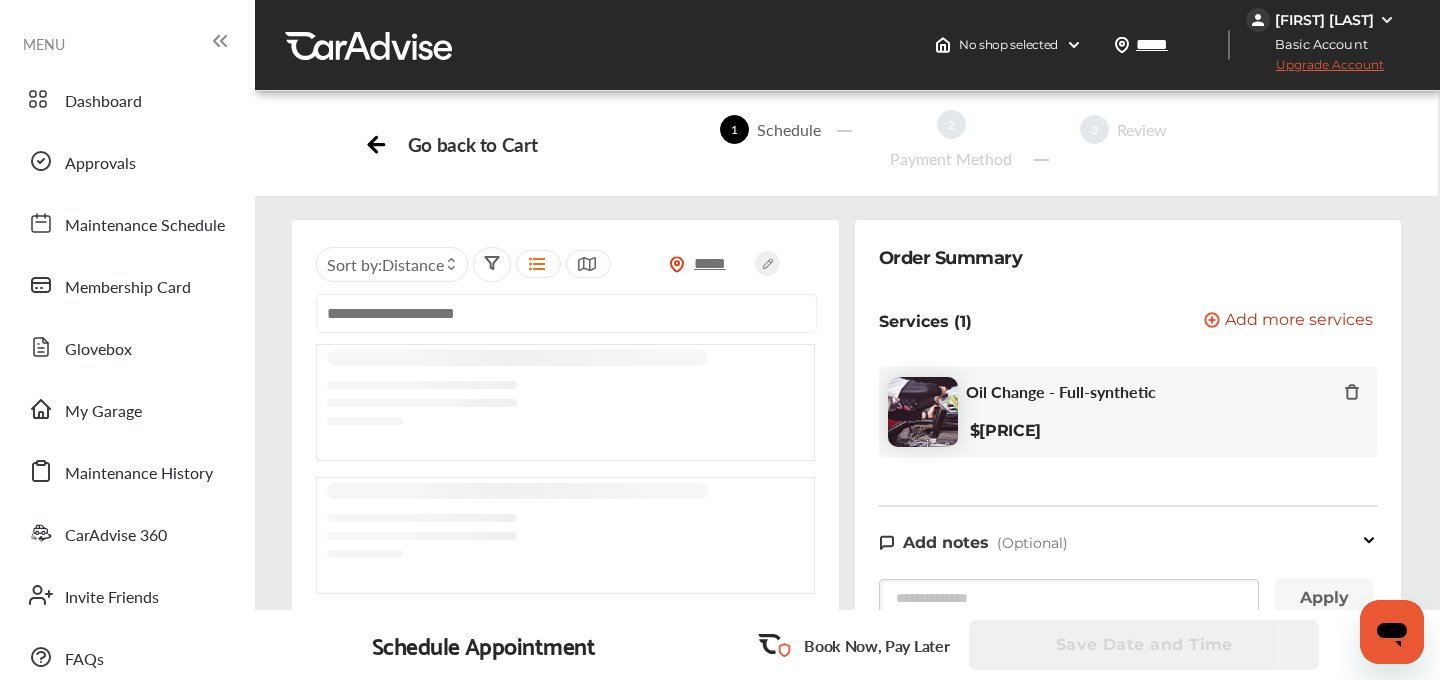 scroll, scrollTop: 0, scrollLeft: 0, axis: both 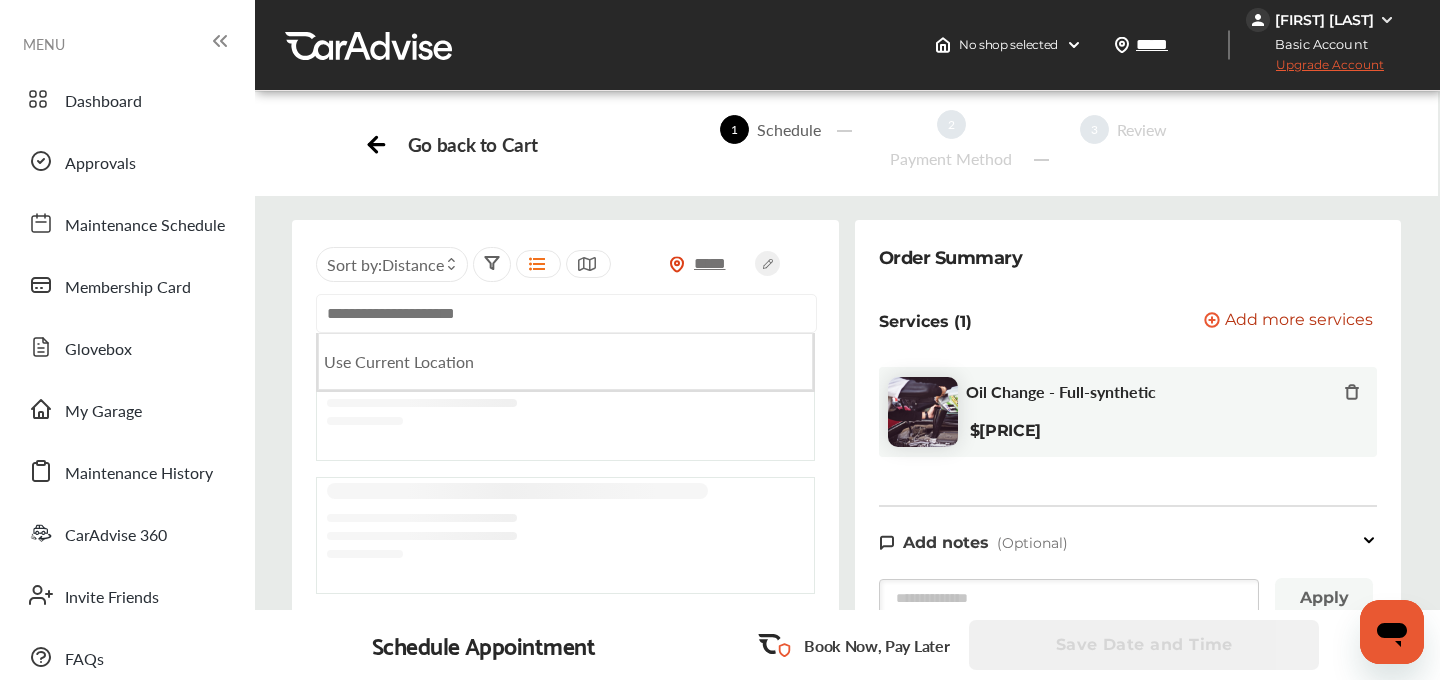 click at bounding box center [566, 313] 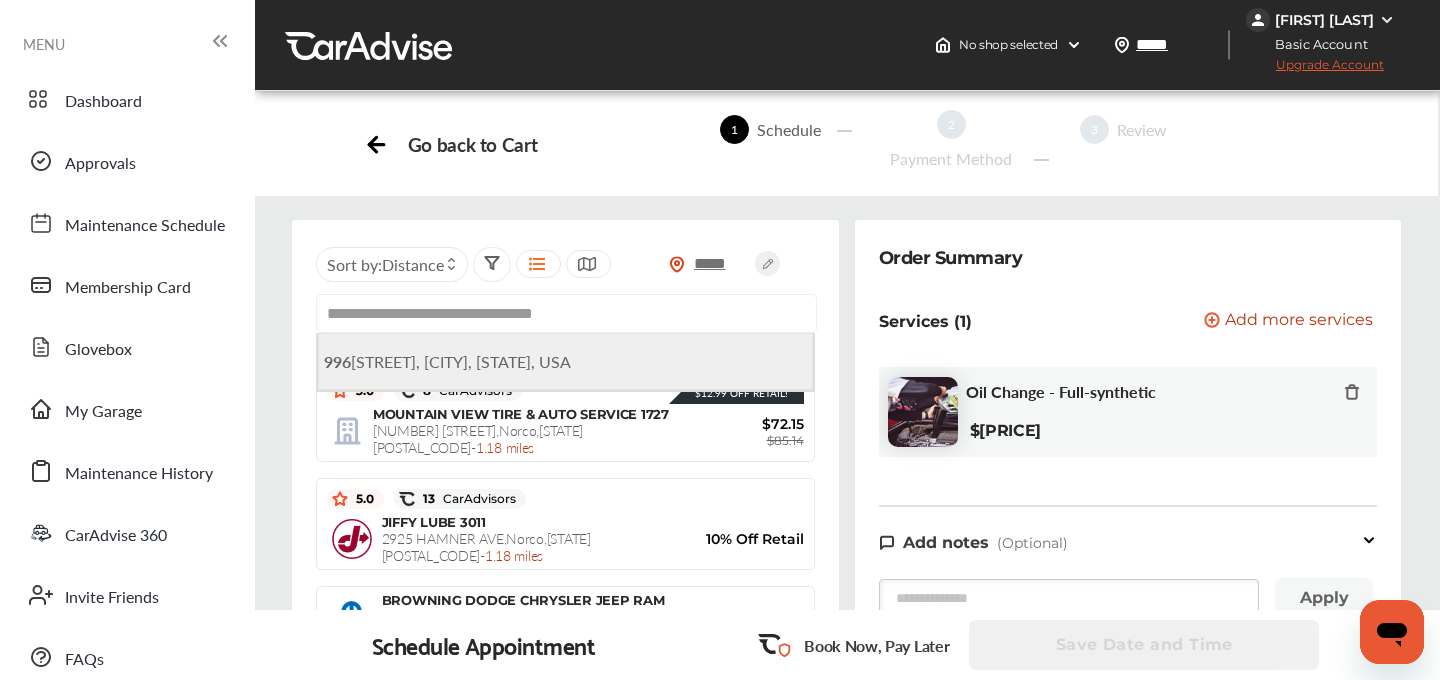 click on "[NUMBER] [STREET], [CITY], [STATE] [POSTAL_CODE], USA" at bounding box center (447, 361) 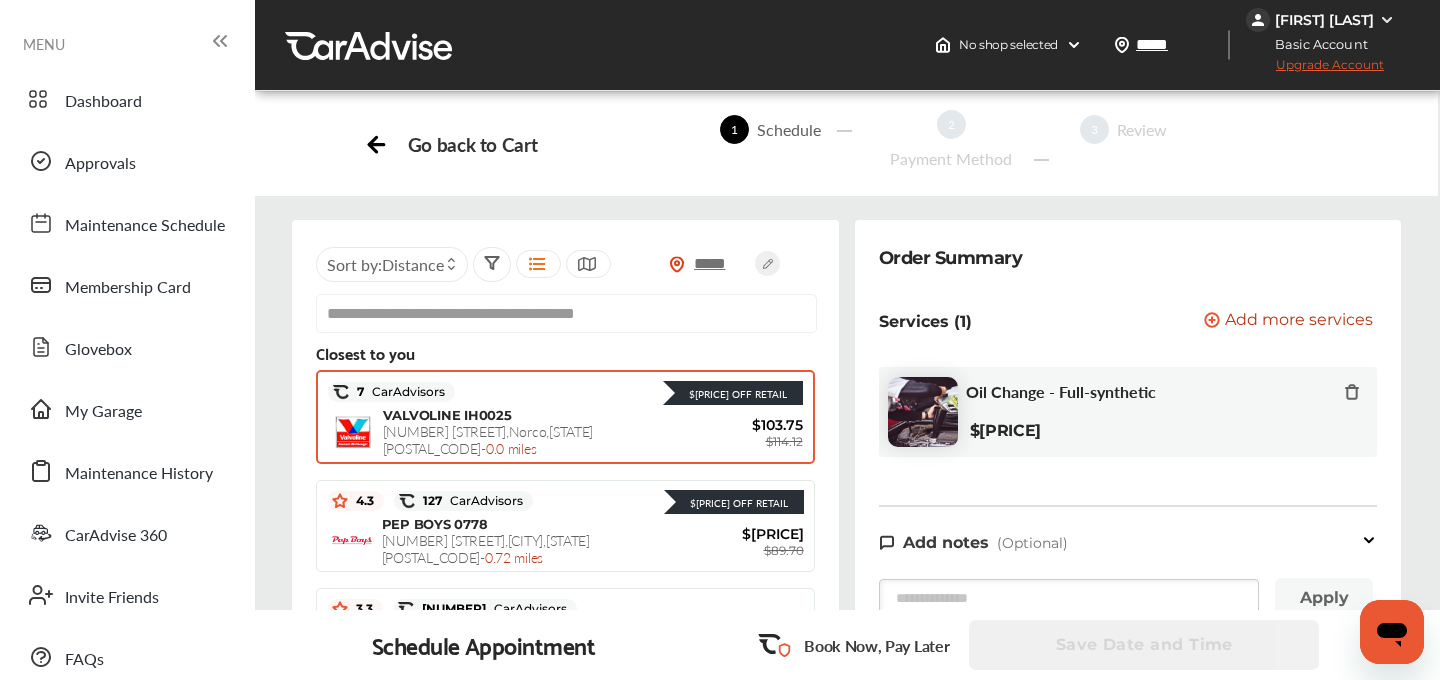 click on "[NUMBER] [STREET] , [CITY] , [STATE] [POSTAL_CODE] - 0.0 miles" at bounding box center (488, 439) 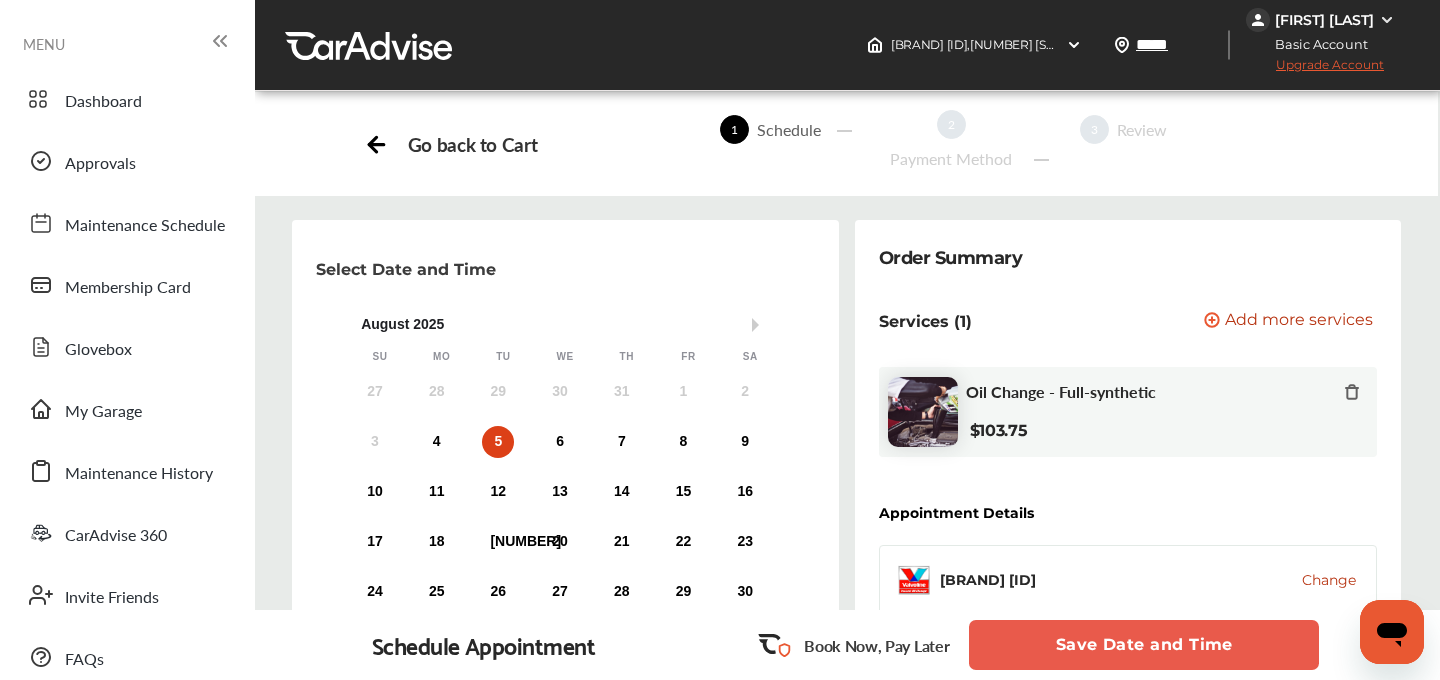 scroll, scrollTop: 0, scrollLeft: 0, axis: both 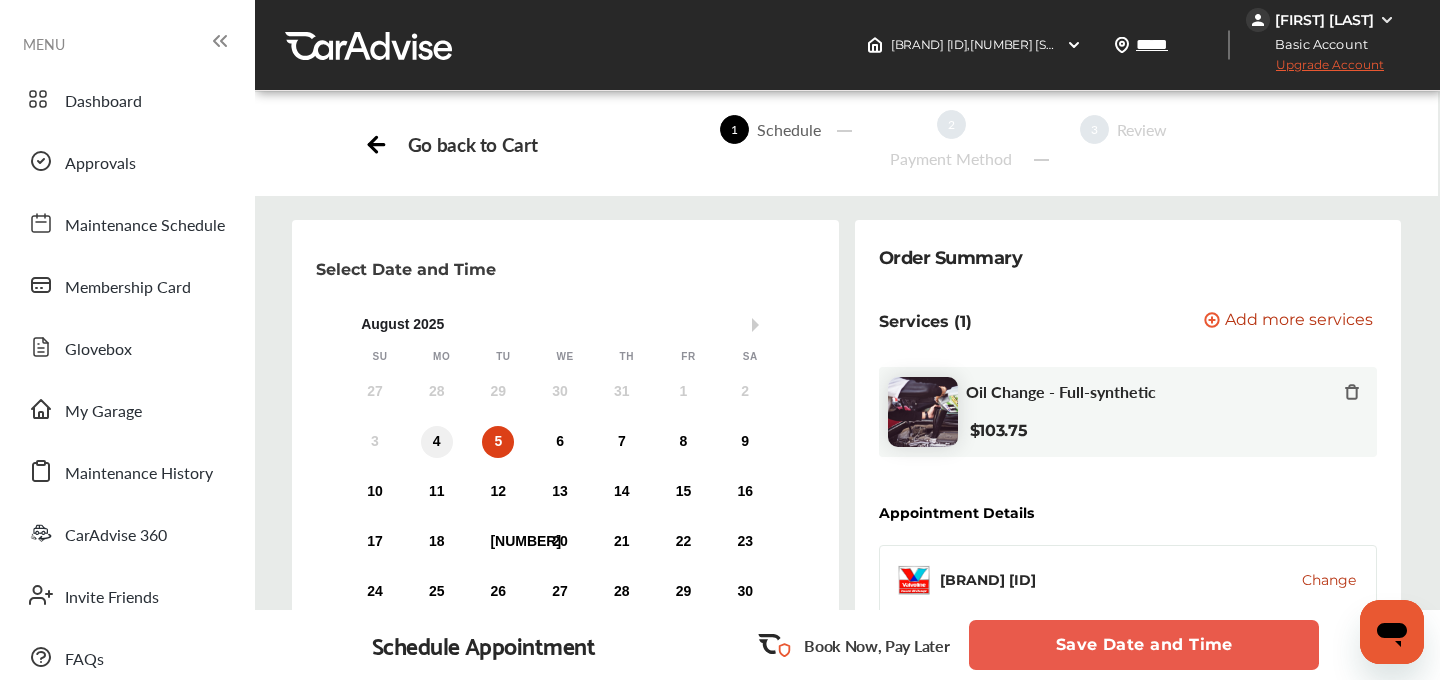 click on "4" at bounding box center (437, 442) 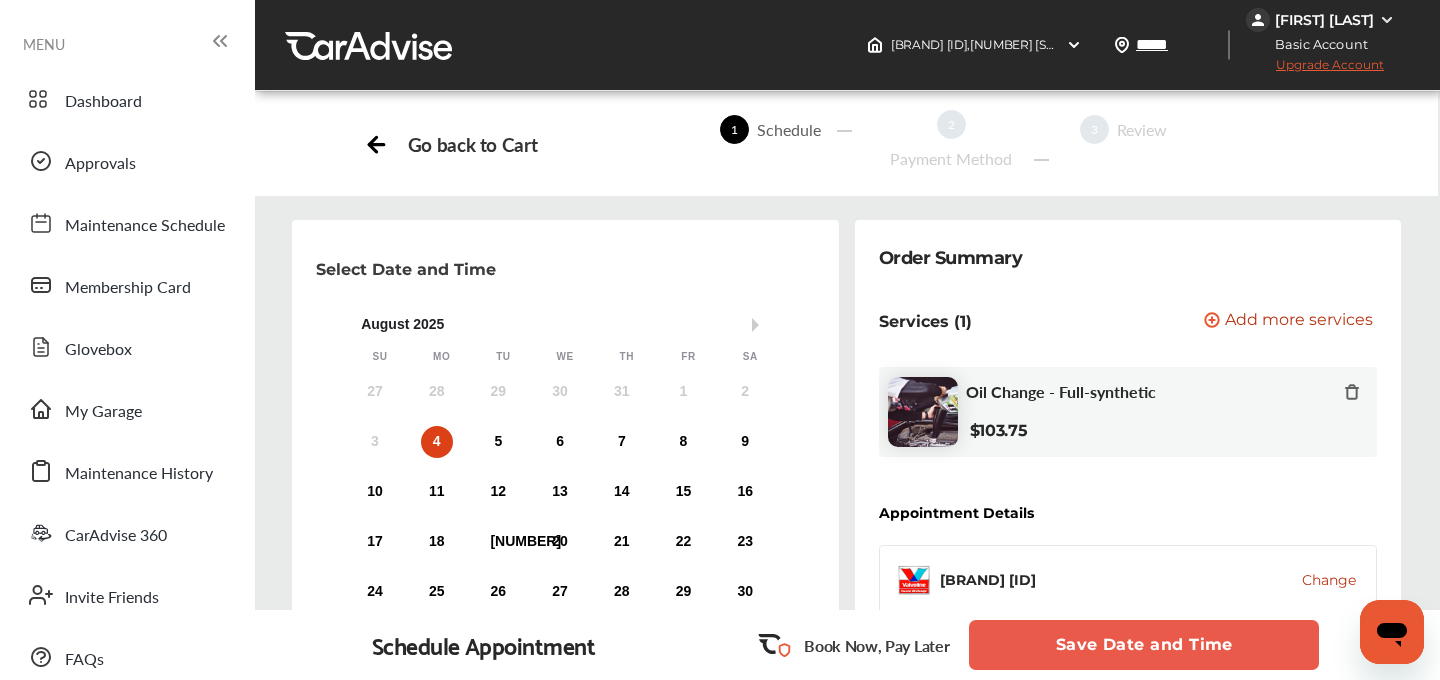 scroll, scrollTop: 352, scrollLeft: 0, axis: vertical 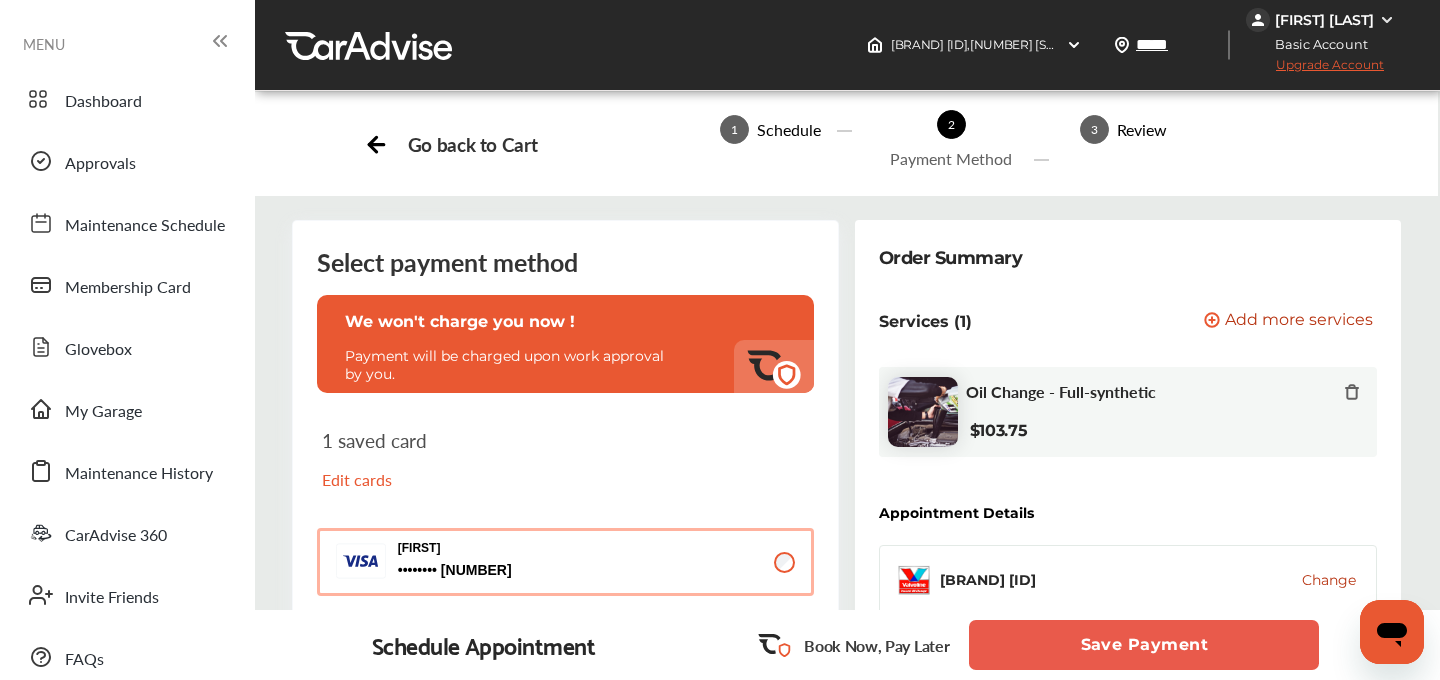 click on "Save Payment" at bounding box center (1144, 645) 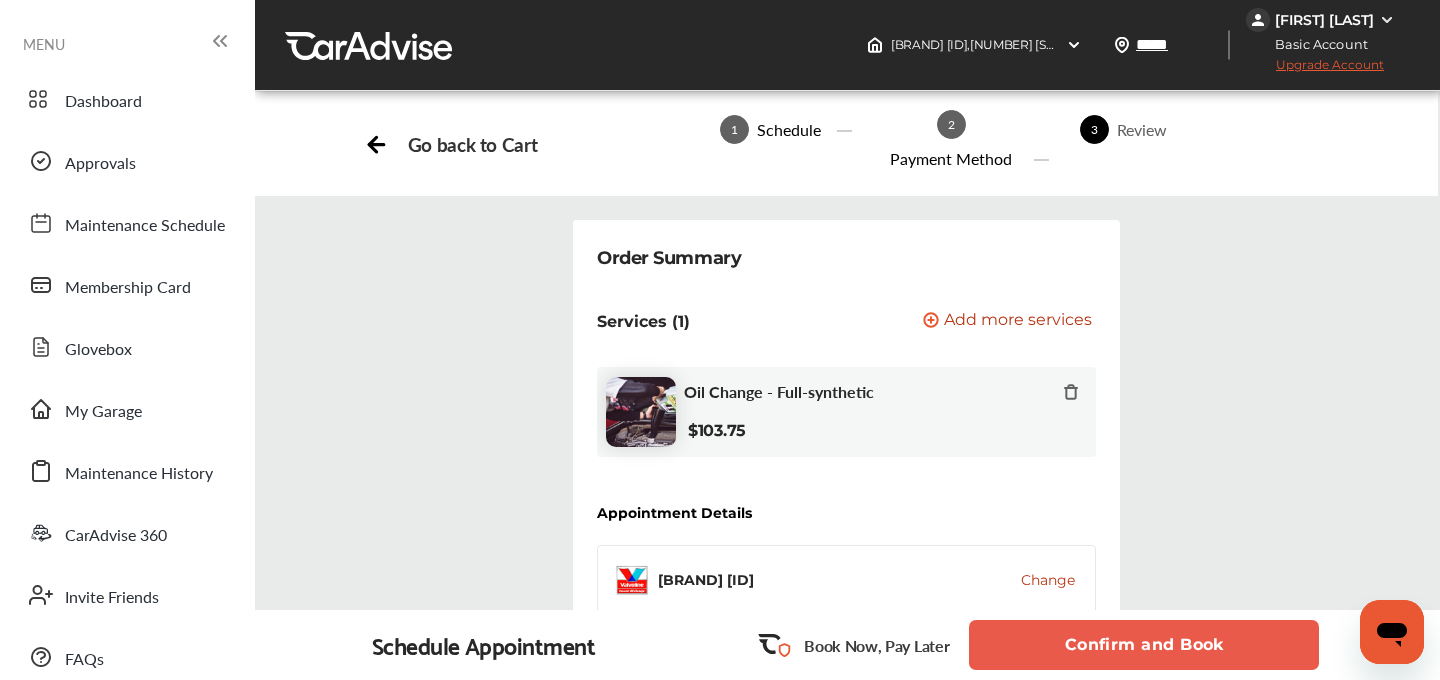 click on "Confirm and Book" at bounding box center (1144, 645) 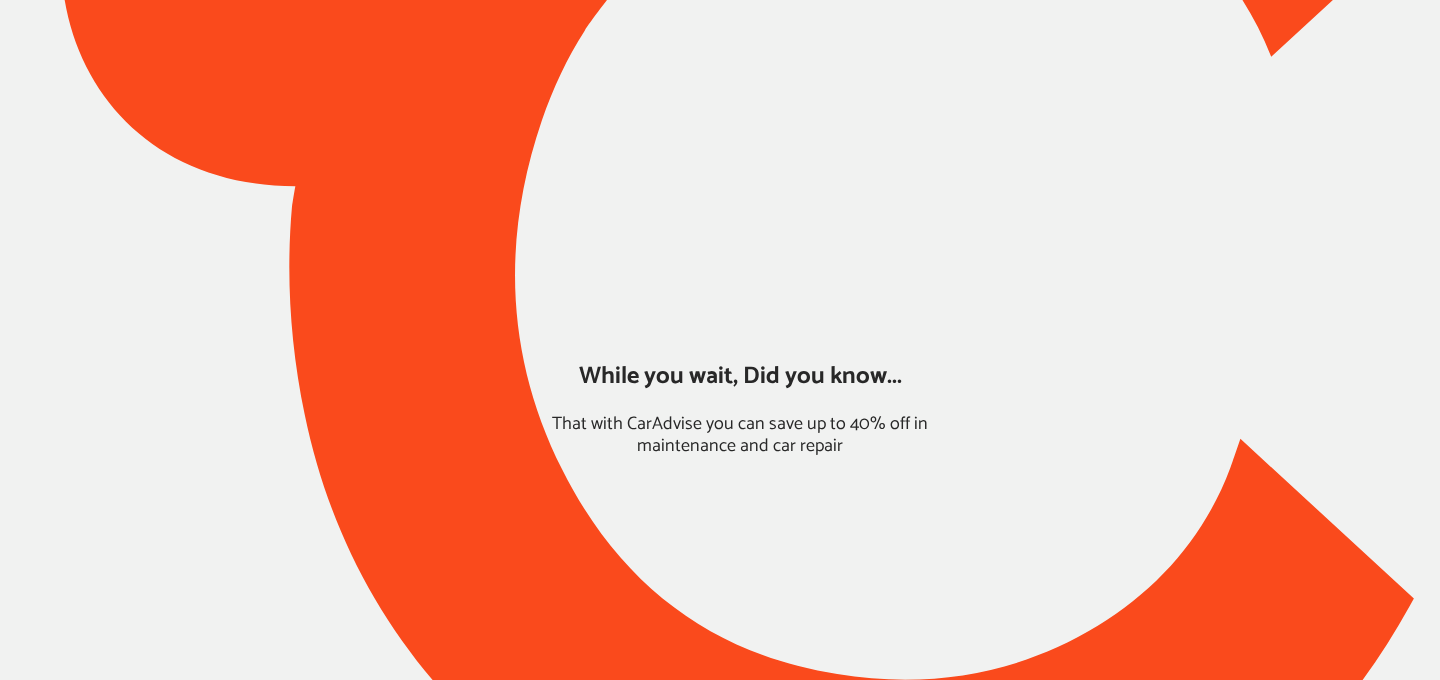 scroll, scrollTop: 0, scrollLeft: 0, axis: both 